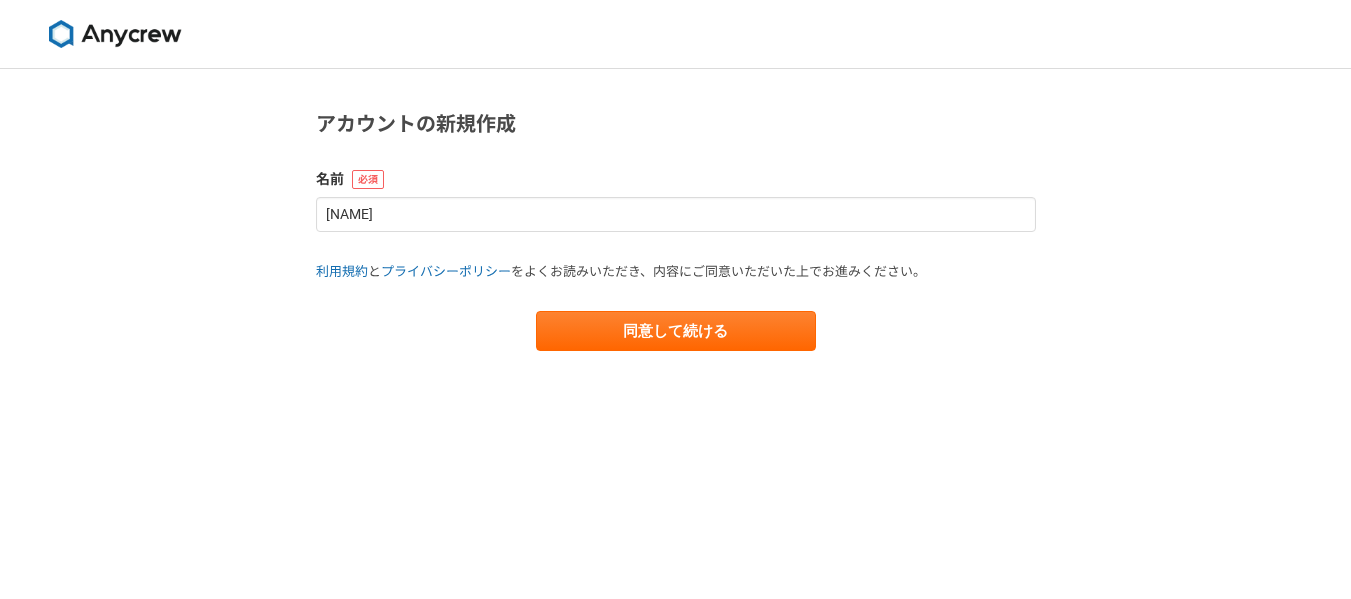 scroll, scrollTop: 0, scrollLeft: 0, axis: both 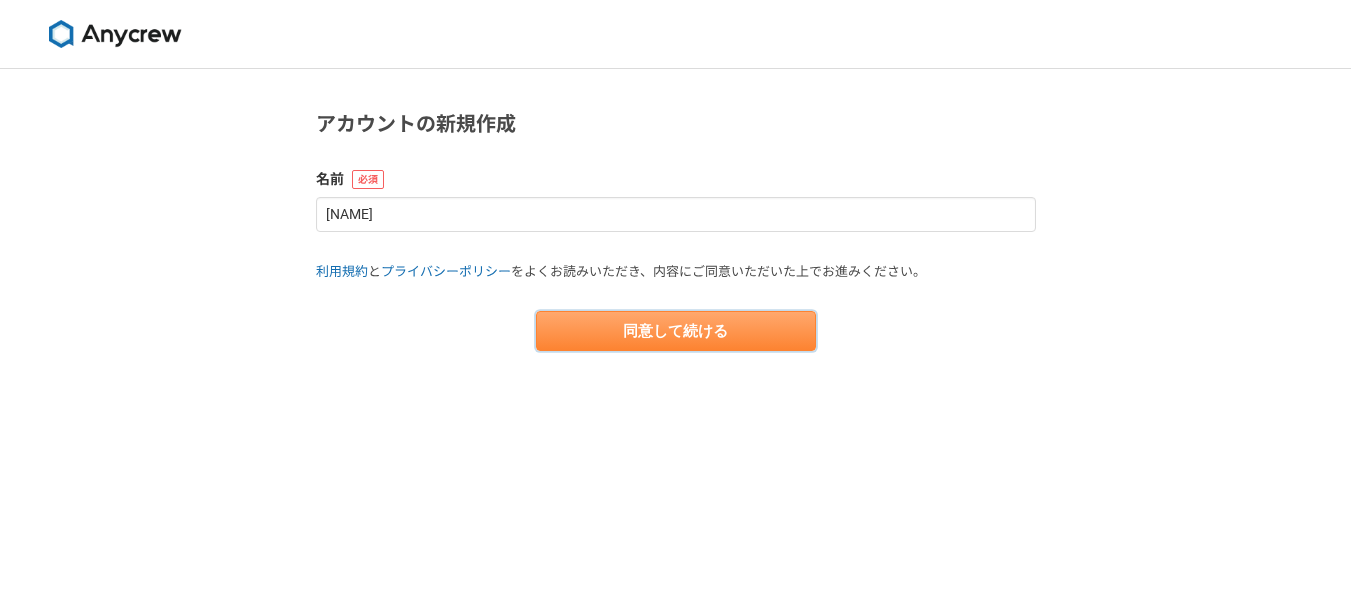 click on "同意して続ける" at bounding box center (676, 331) 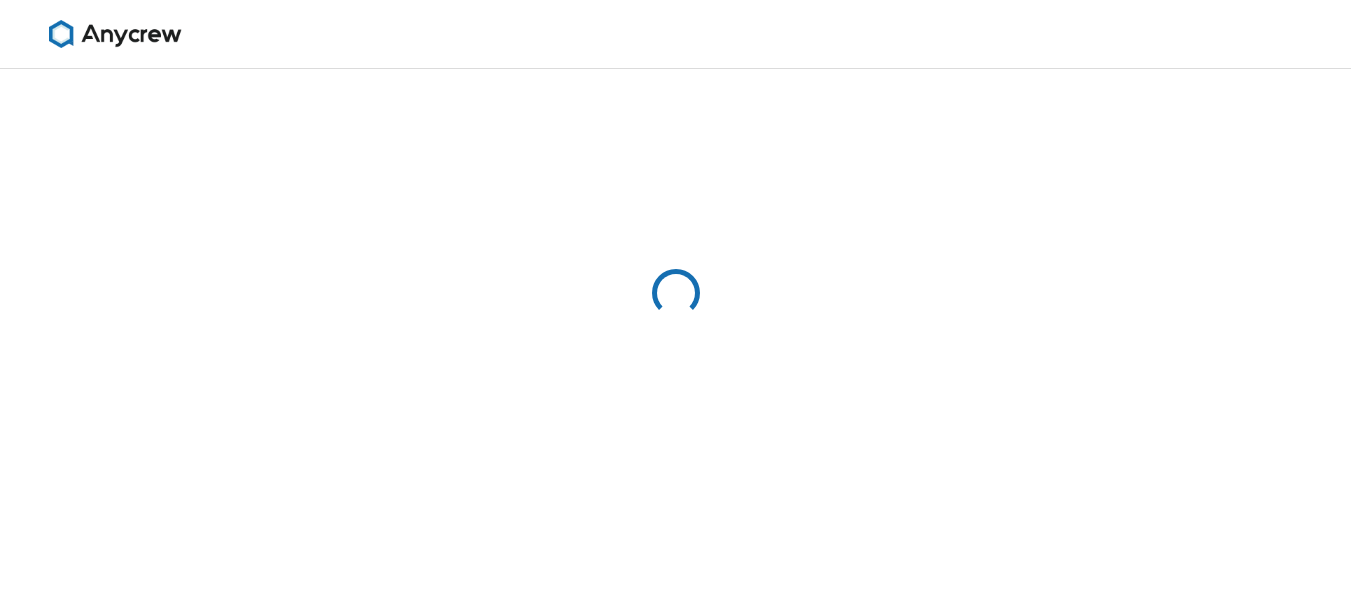 select on "13" 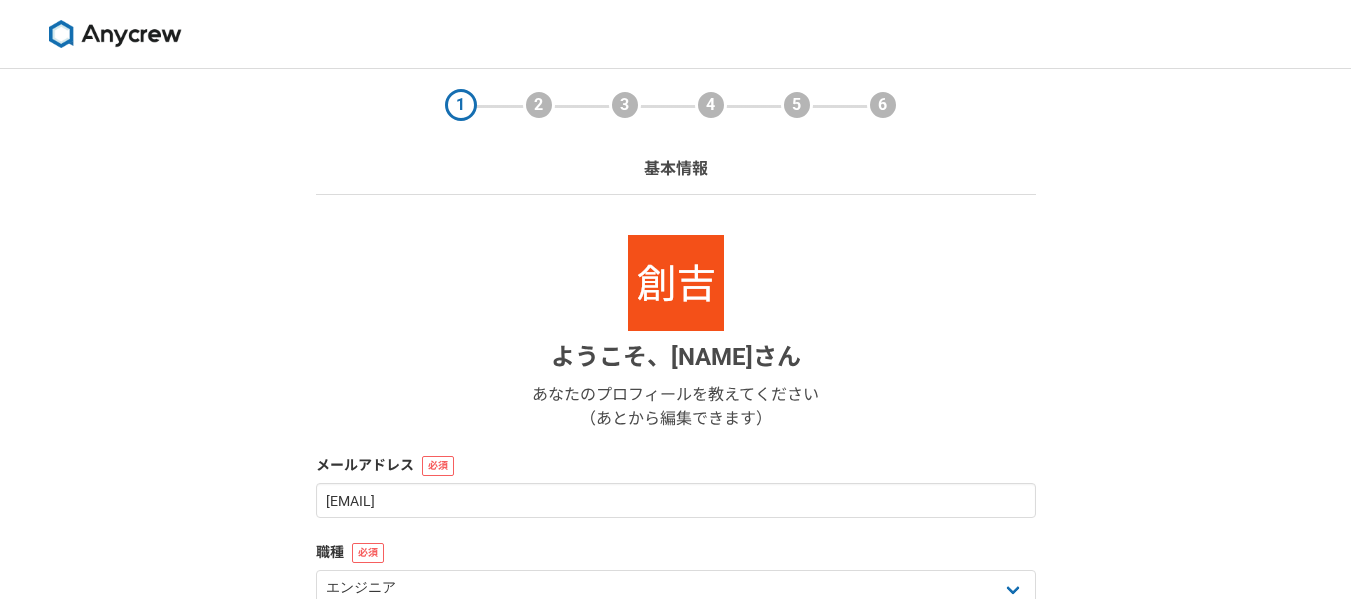 scroll, scrollTop: 333, scrollLeft: 0, axis: vertical 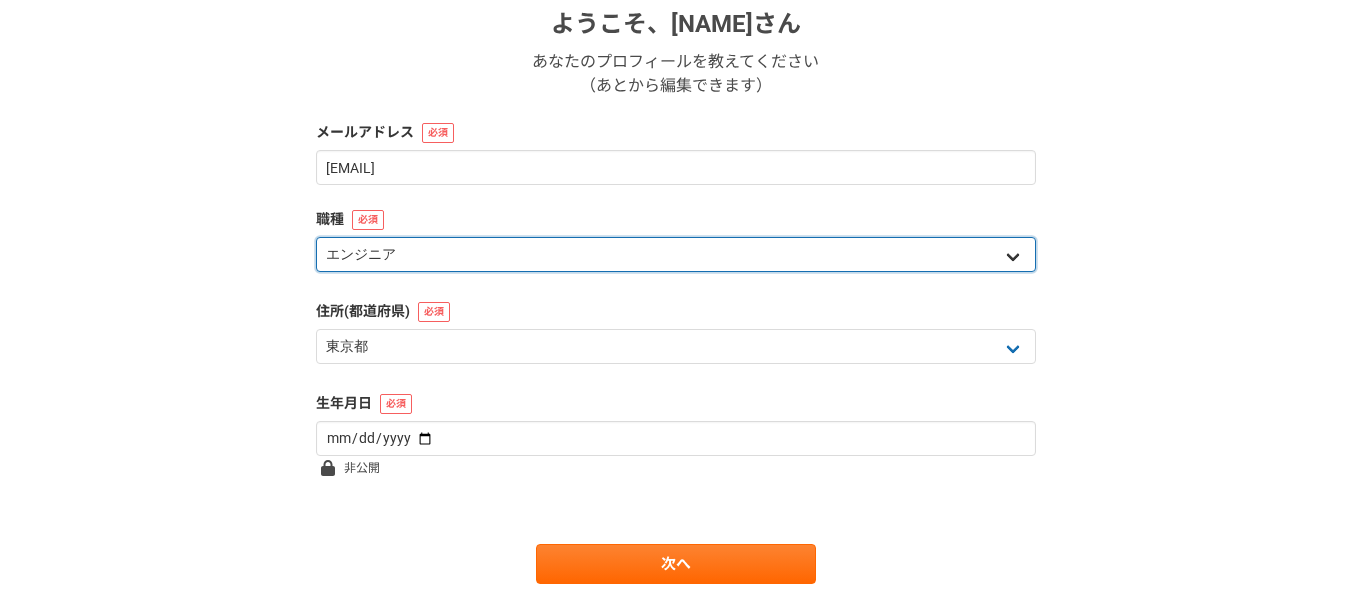 click on "エンジニア デザイナー ライター 営業 マーケティング 企画・事業開発 バックオフィス その他" at bounding box center [676, 254] 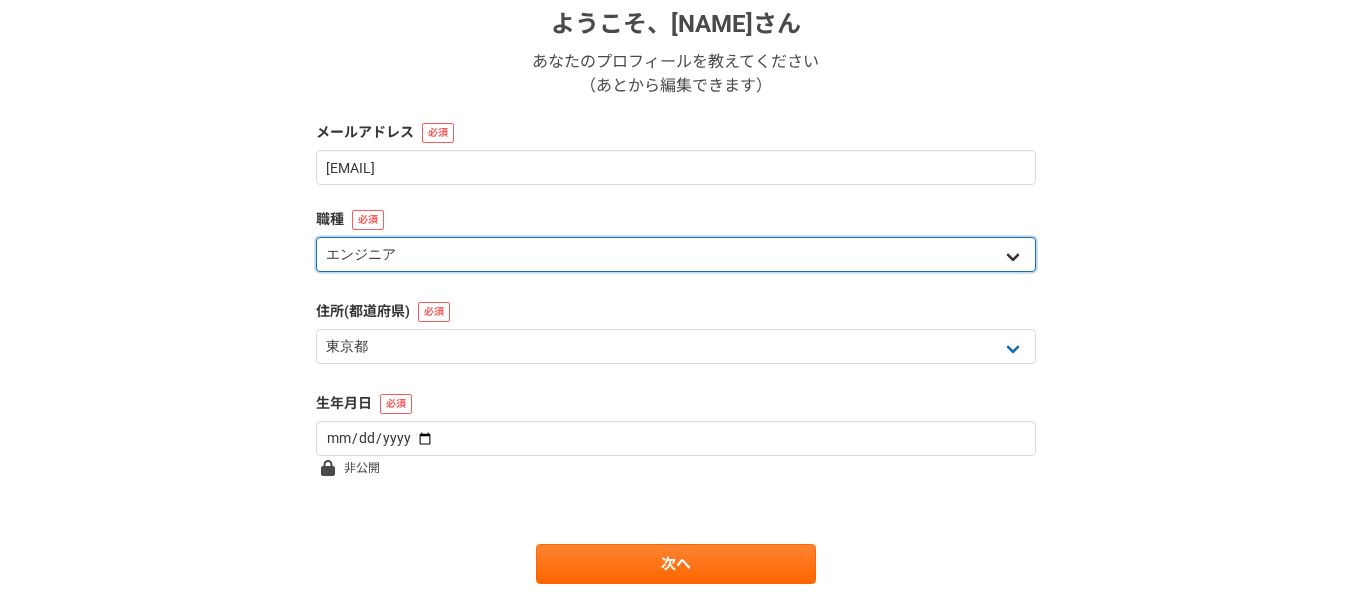 select on "3" 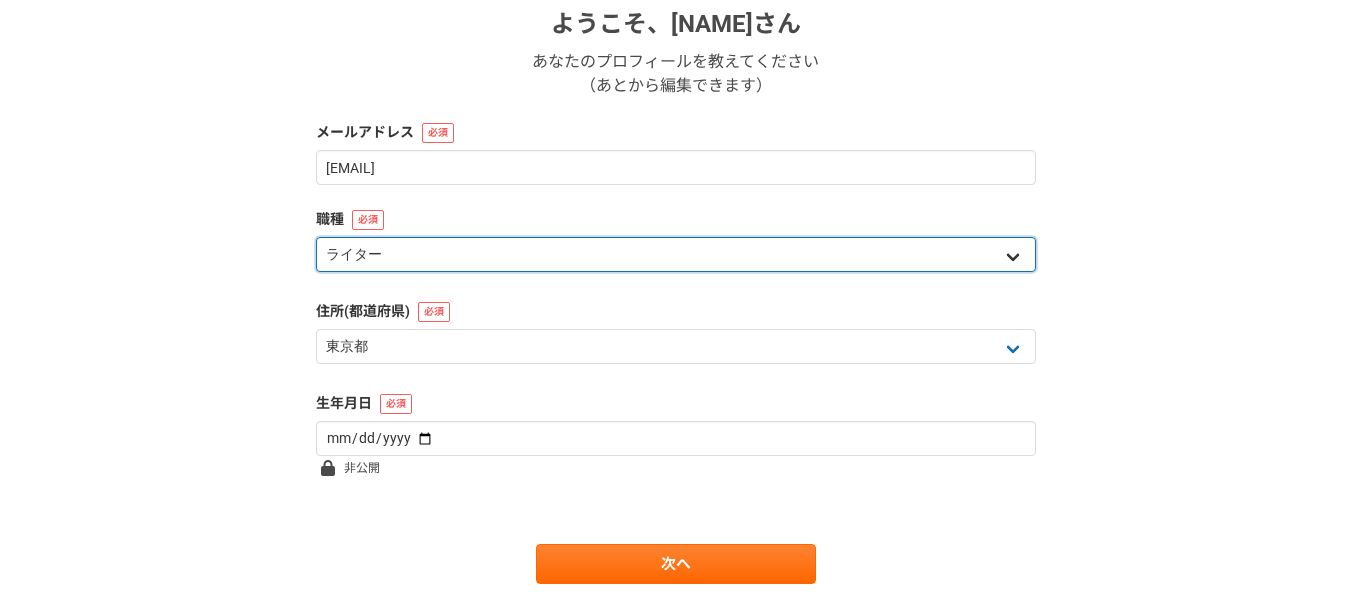 click on "エンジニア デザイナー ライター 営業 マーケティング 企画・事業開発 バックオフィス その他" at bounding box center [676, 254] 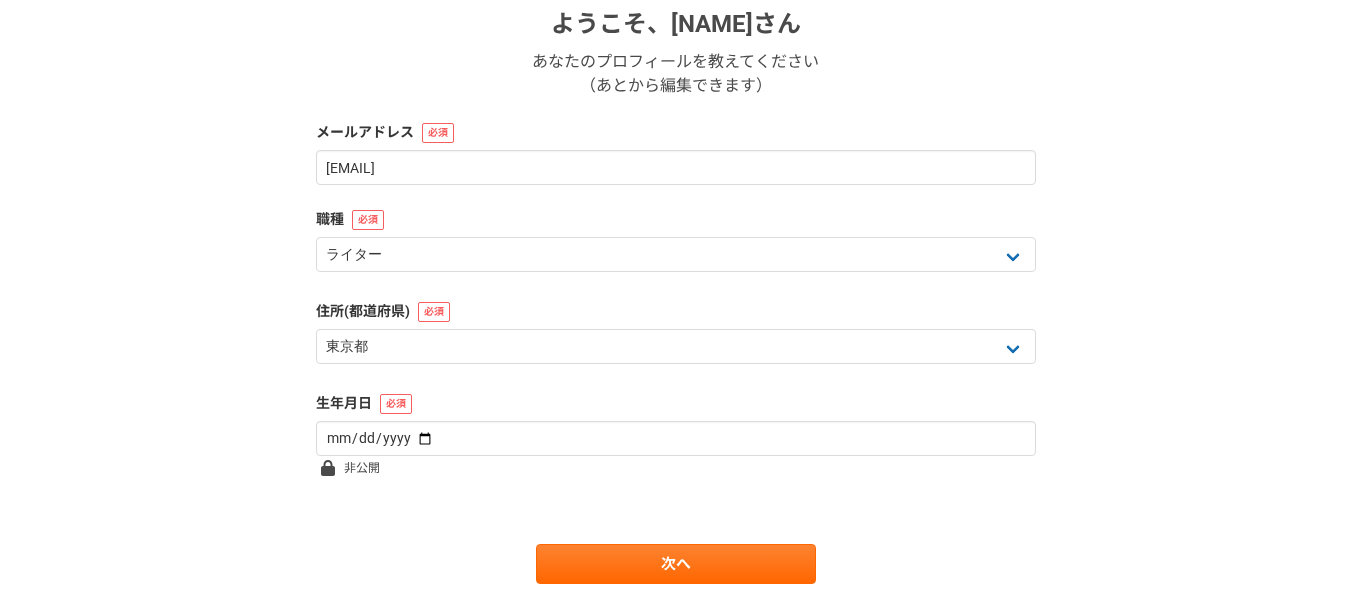 click on "1 2 3 4 5 6 基本情報 ようこそ、 星野創吉 さん あなたのプロフィールを教えてください （あとから編集できます） メールアドレス [EMAIL] 職種 エンジニア デザイナー ライター 営業 マーケティング 企画・事業開発 バックオフィス その他 住所(都道府県) 北海道 青森県 岩手県 宮城県 秋田県 山形県 福島県 茨城県 栃木県 群馬県 埼玉県 千葉県 東京都 神奈川県 新潟県 富山県 石川県 福井県 山梨県 長野県 岐阜県 静岡県 愛知県 三重県 滋賀県 京都府 大阪府 兵庫県 奈良県 和歌山県 鳥取県 島根県 岡山県 広島県 山口県 徳島県 香川県 愛媛県 高知県 福岡県 佐賀県 長崎県 熊本県 大分県 宮崎県 鹿児島県 沖縄県 海外 生年月日 非公開 次へ" at bounding box center (675, 200) 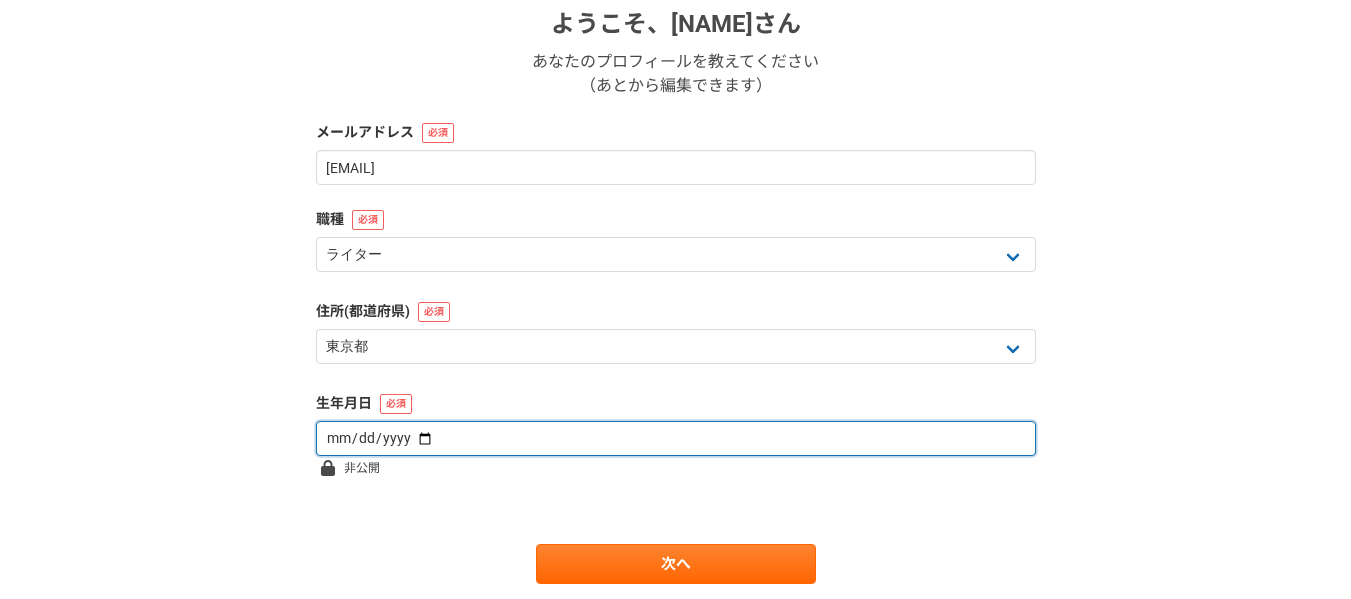 click at bounding box center [676, 438] 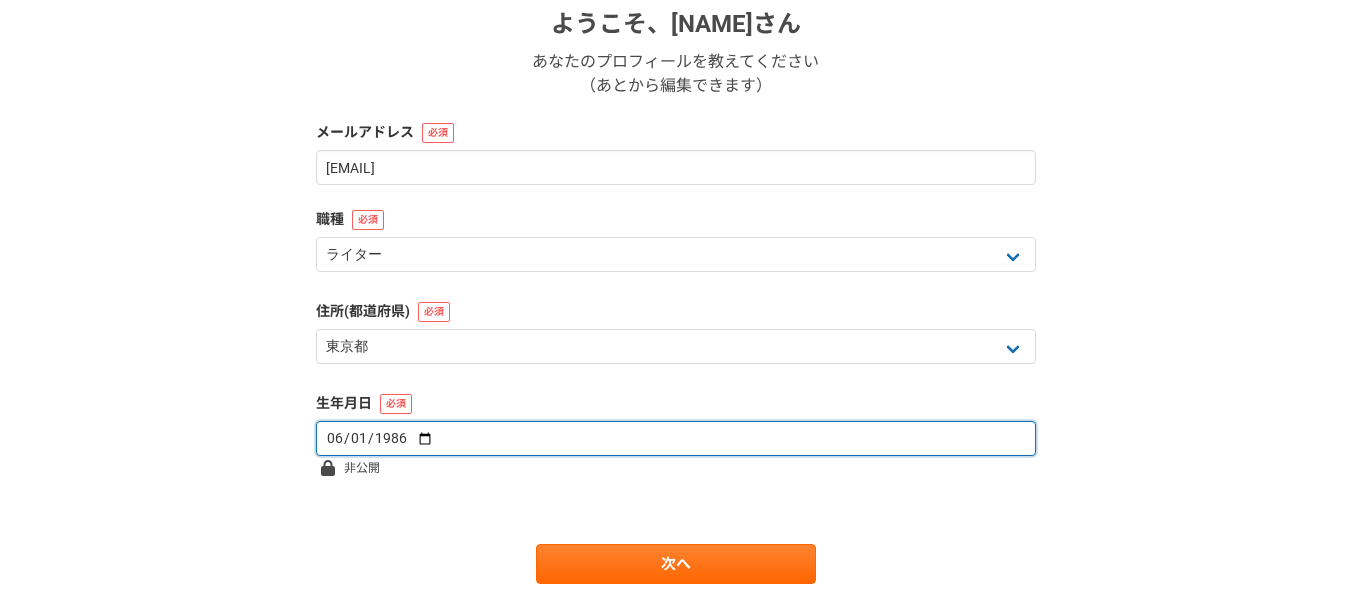 type on "1986-06-14" 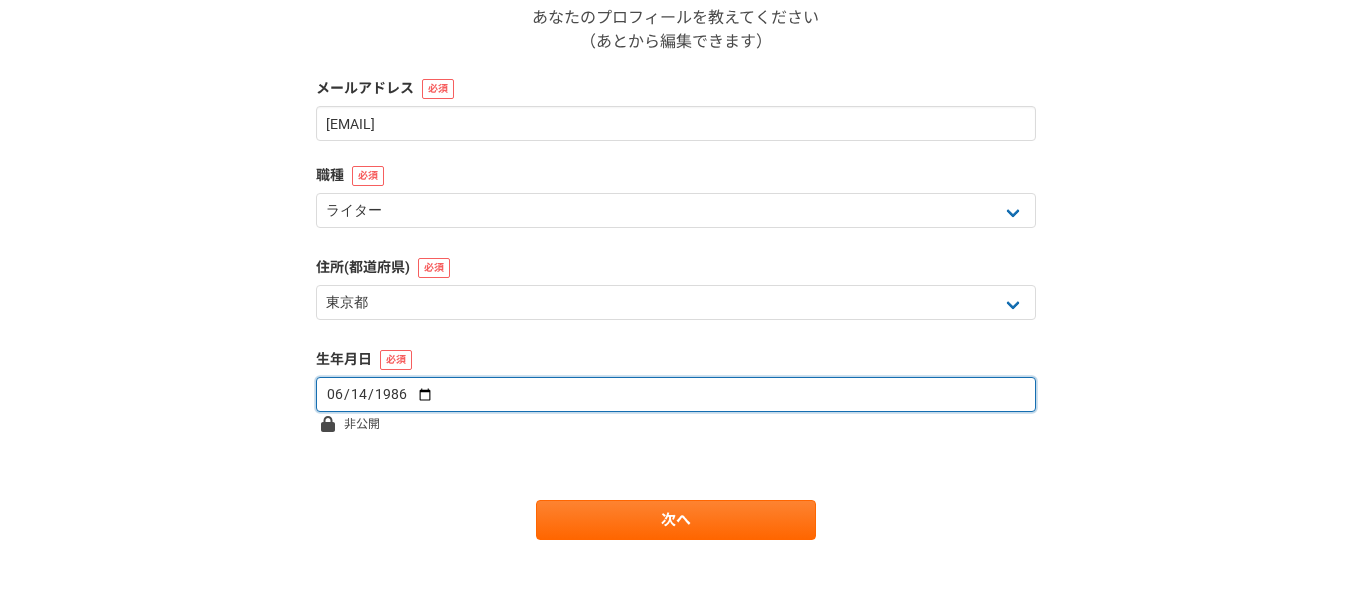 scroll, scrollTop: 398, scrollLeft: 0, axis: vertical 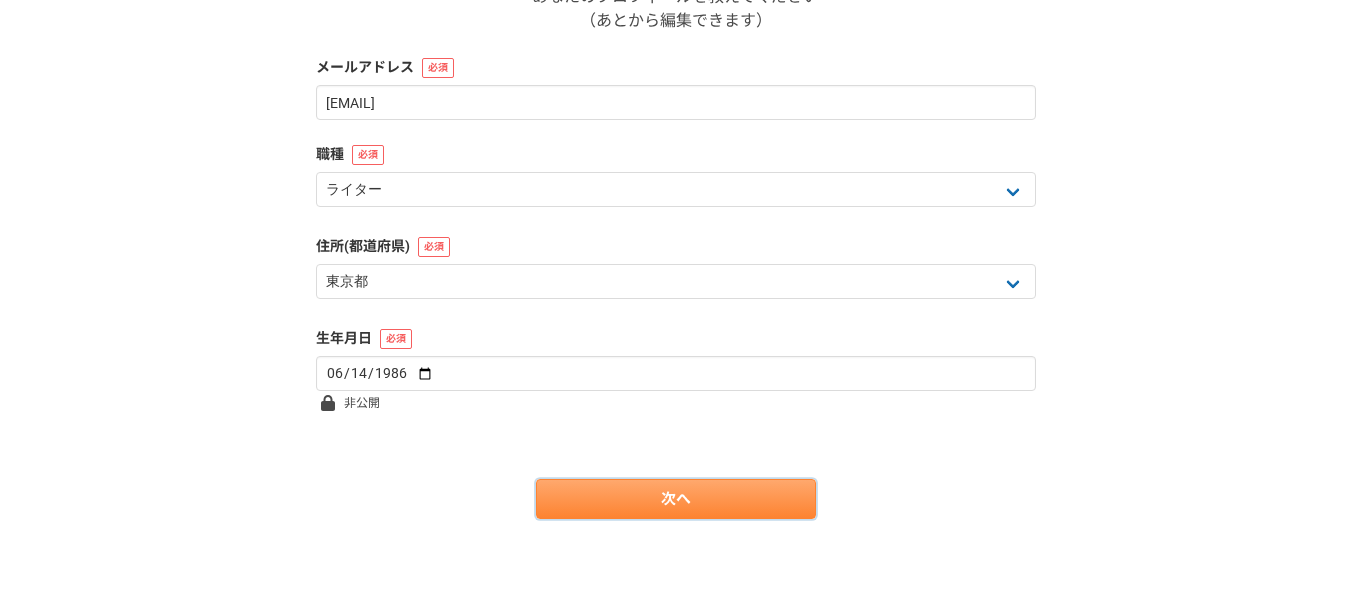 click on "次へ" at bounding box center (676, 499) 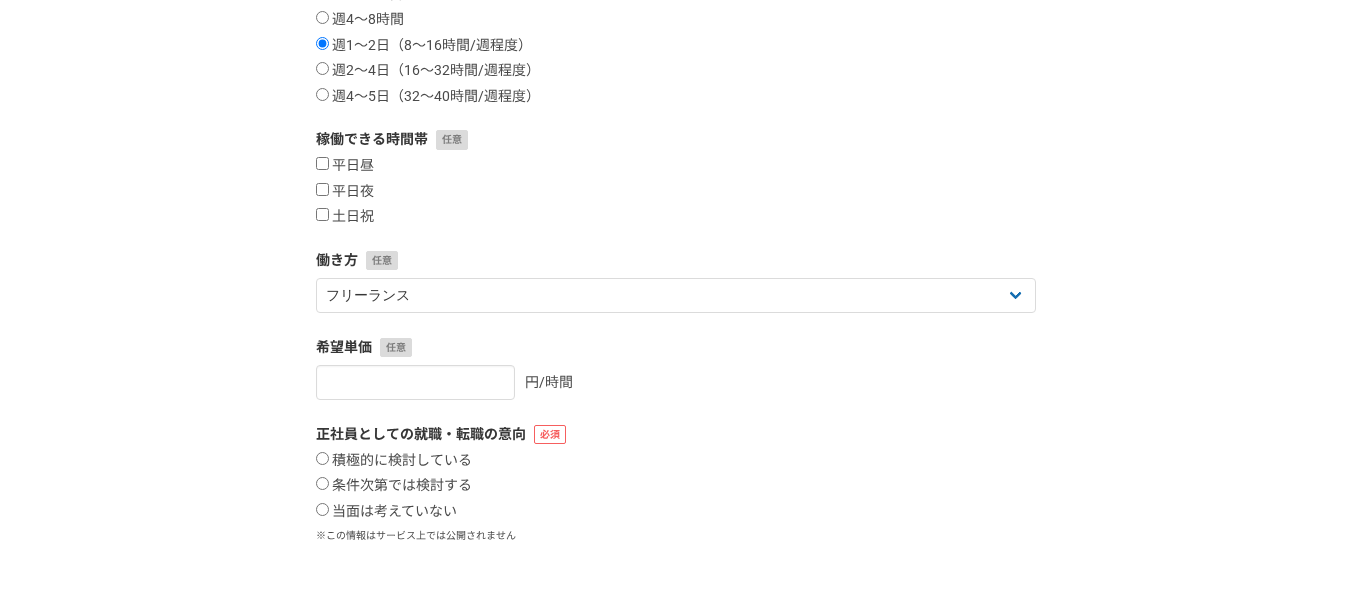 scroll, scrollTop: 0, scrollLeft: 0, axis: both 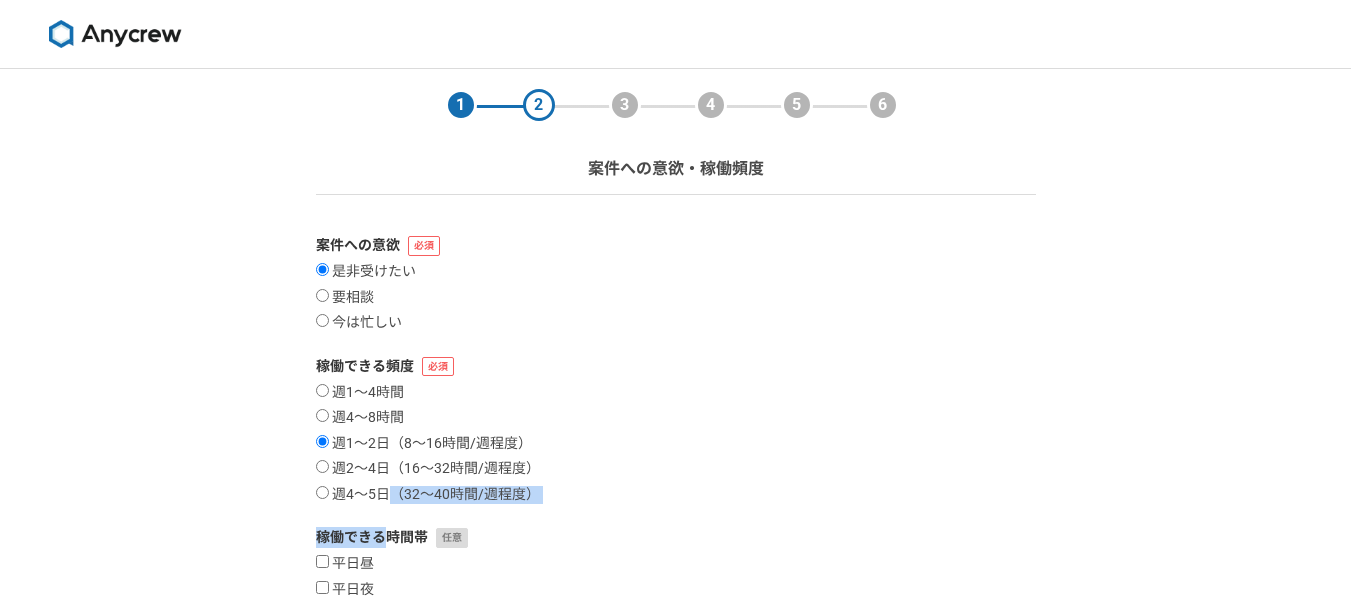 click on "案件への意欲   是非受けたい   要相談   今は忙しい 稼働できる頻度   週1〜4時間   週4〜8時間   週1〜2日（8〜16時間/週程度）   週2〜4日（16〜32時間/週程度）   週4〜5日（32〜40時間/週程度） 稼働できる時間帯   平日昼   平日夜   土日祝 働き方 フリーランス 副業 その他 希望単価 円/時間 正社員としての就職・転職の意向   積極的に検討している   条件次第では検討する   当面は考えていない ※この情報はサービス上では公開されません 戻る 次へ" at bounding box center (676, 640) 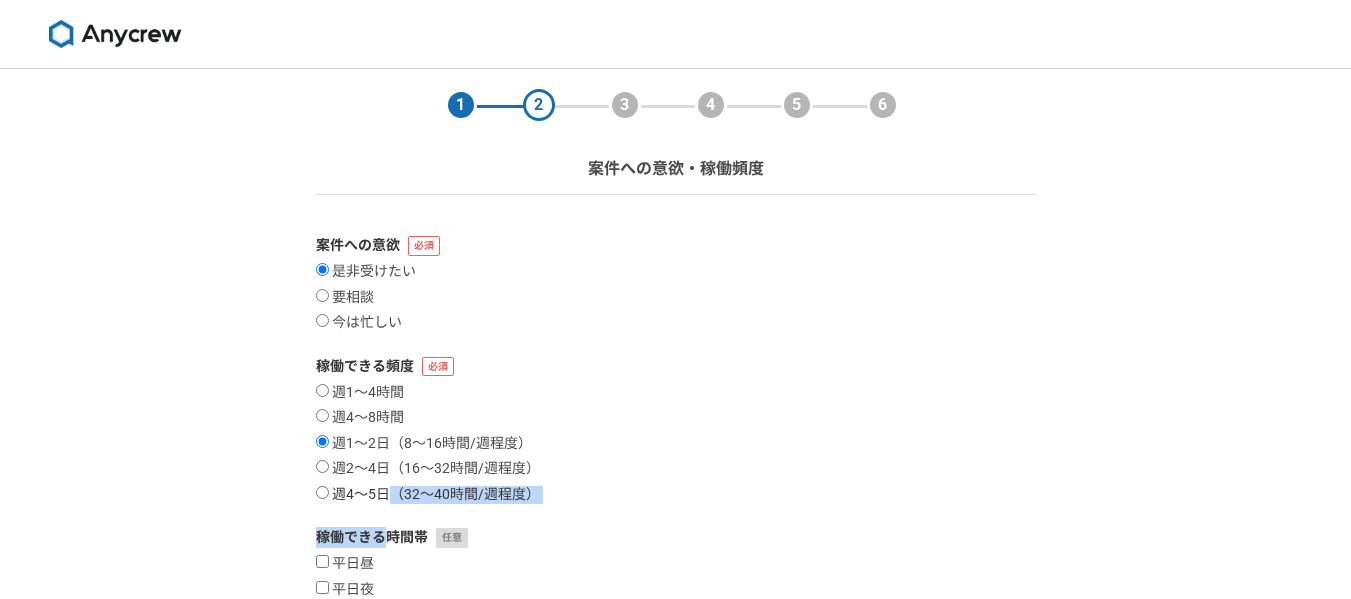 click on "週4〜5日（32〜40時間/週程度）" at bounding box center [322, 492] 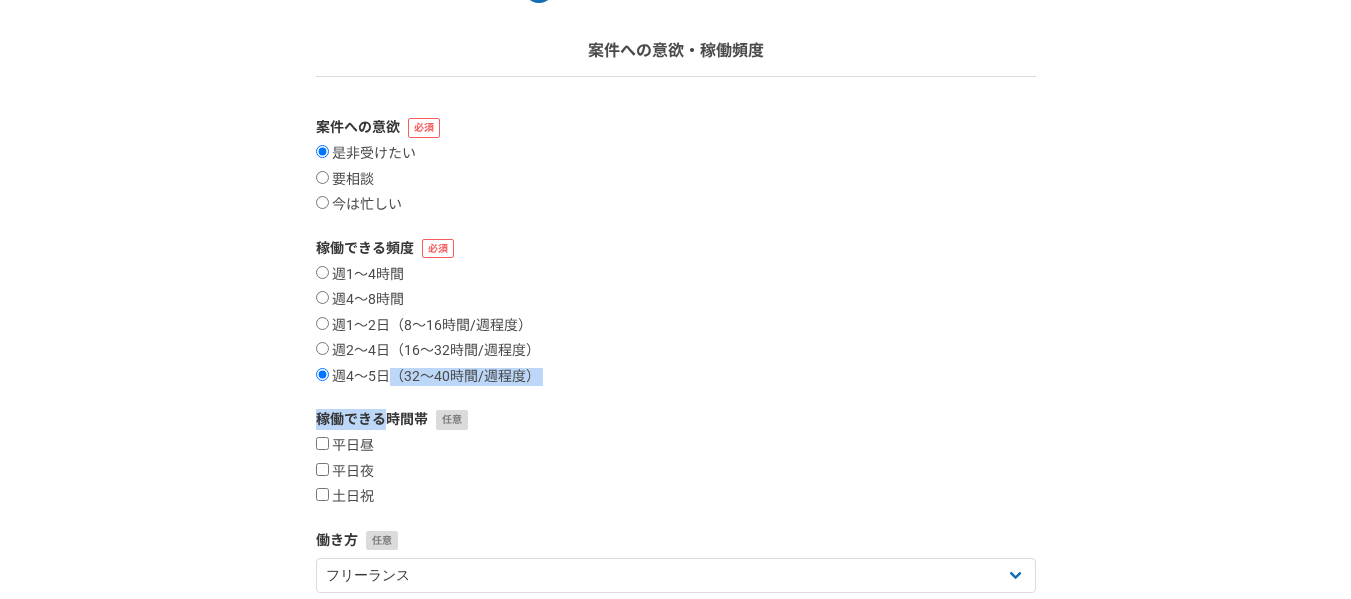 scroll, scrollTop: 167, scrollLeft: 0, axis: vertical 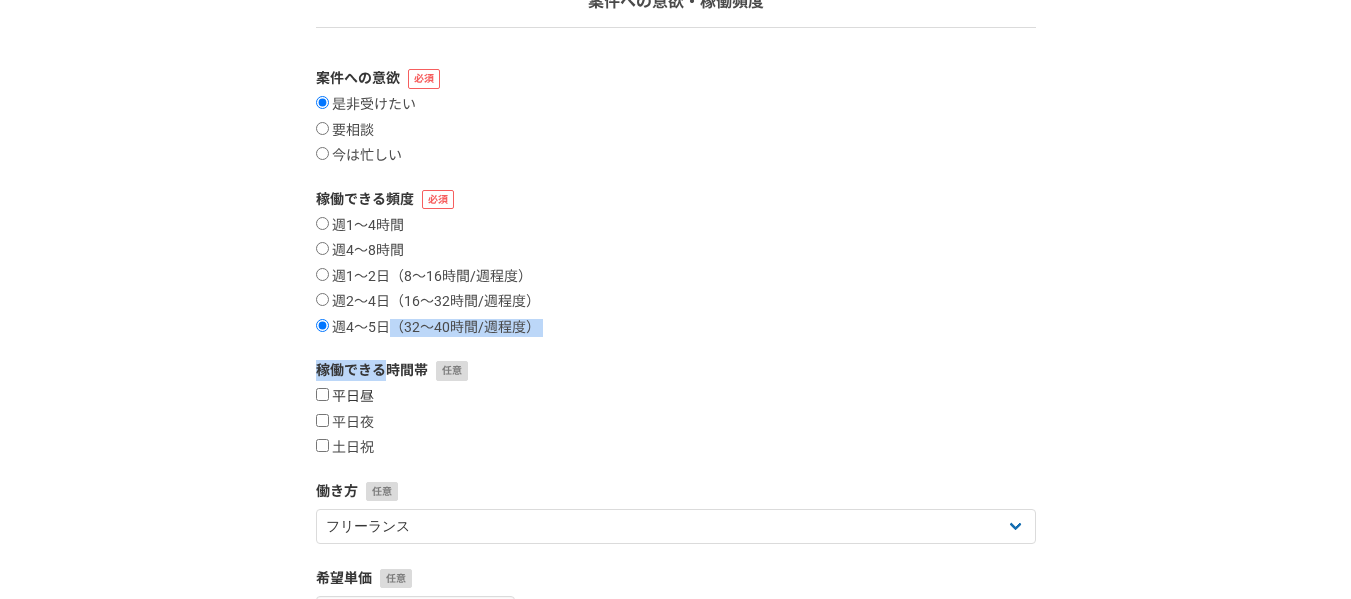 click on "平日昼" at bounding box center (322, 394) 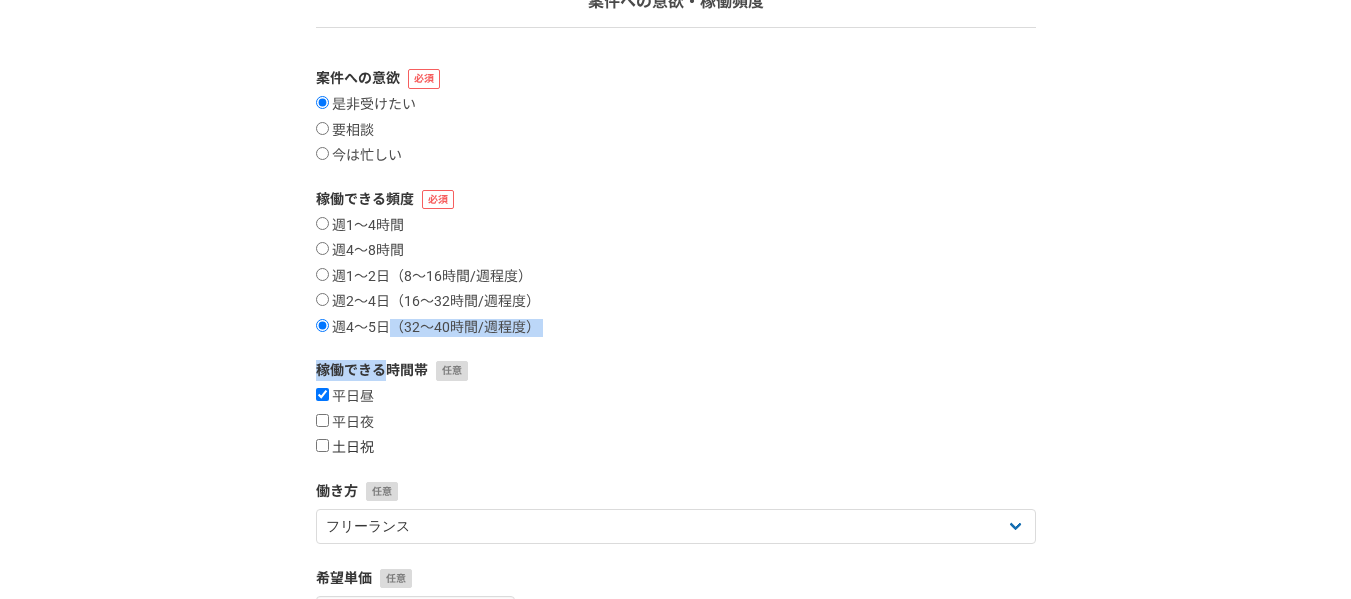 click on "土日祝" at bounding box center (322, 445) 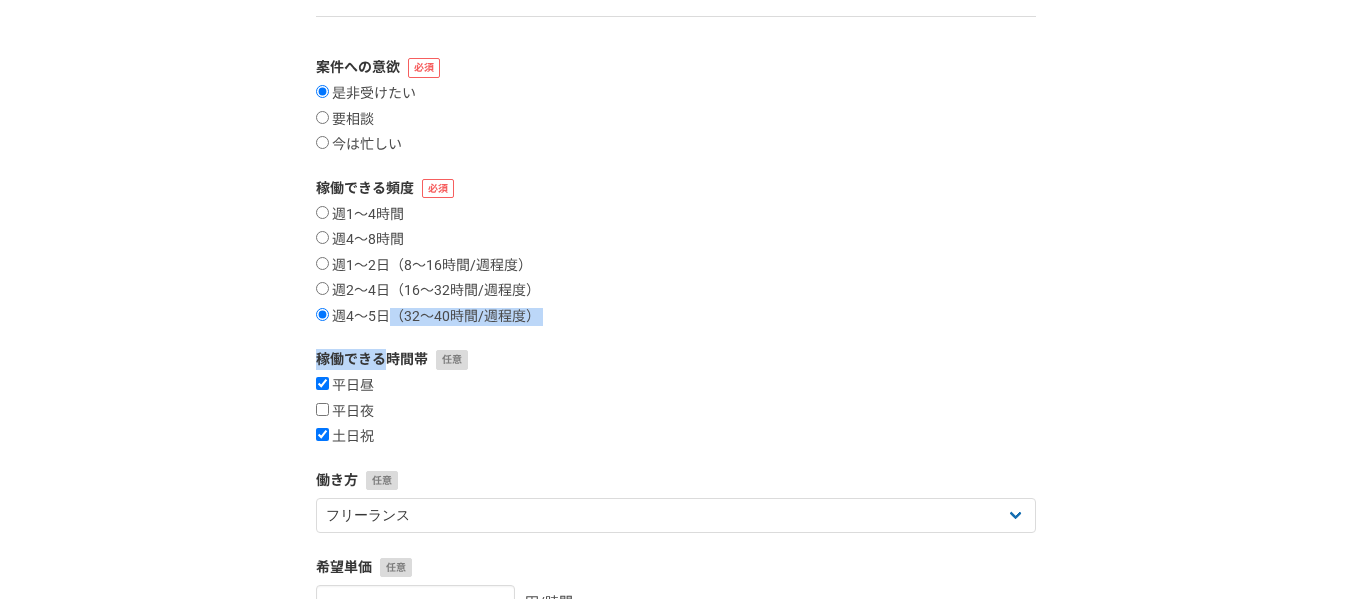 scroll, scrollTop: 333, scrollLeft: 0, axis: vertical 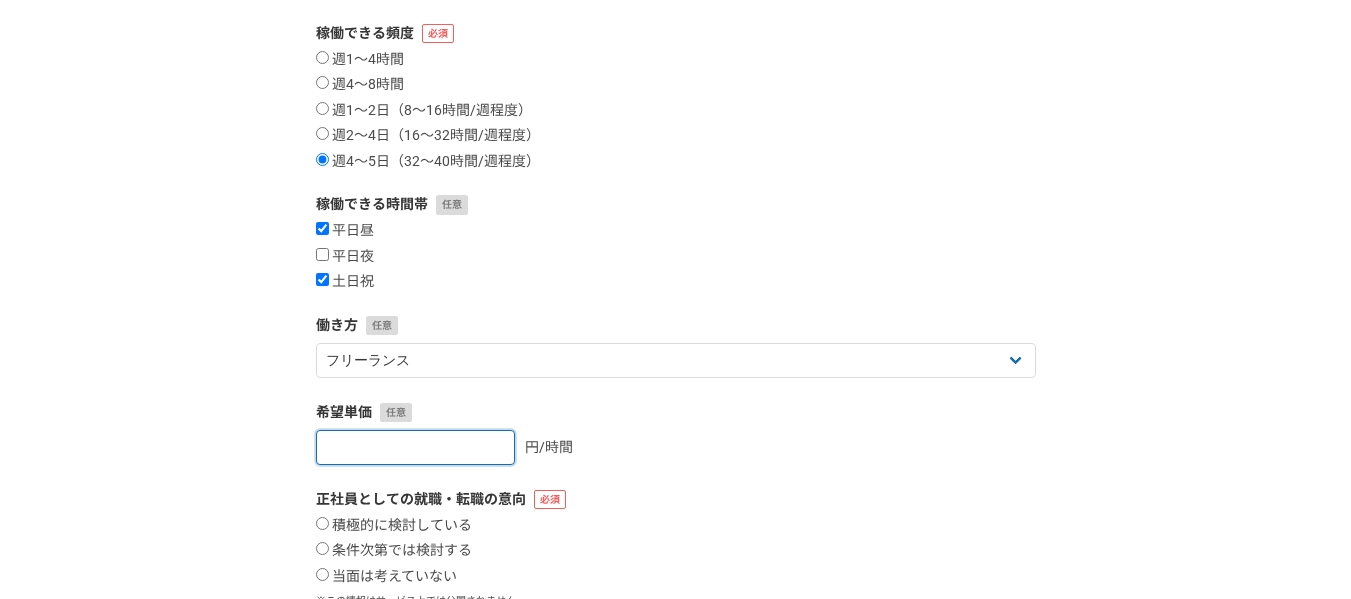 click at bounding box center [415, 447] 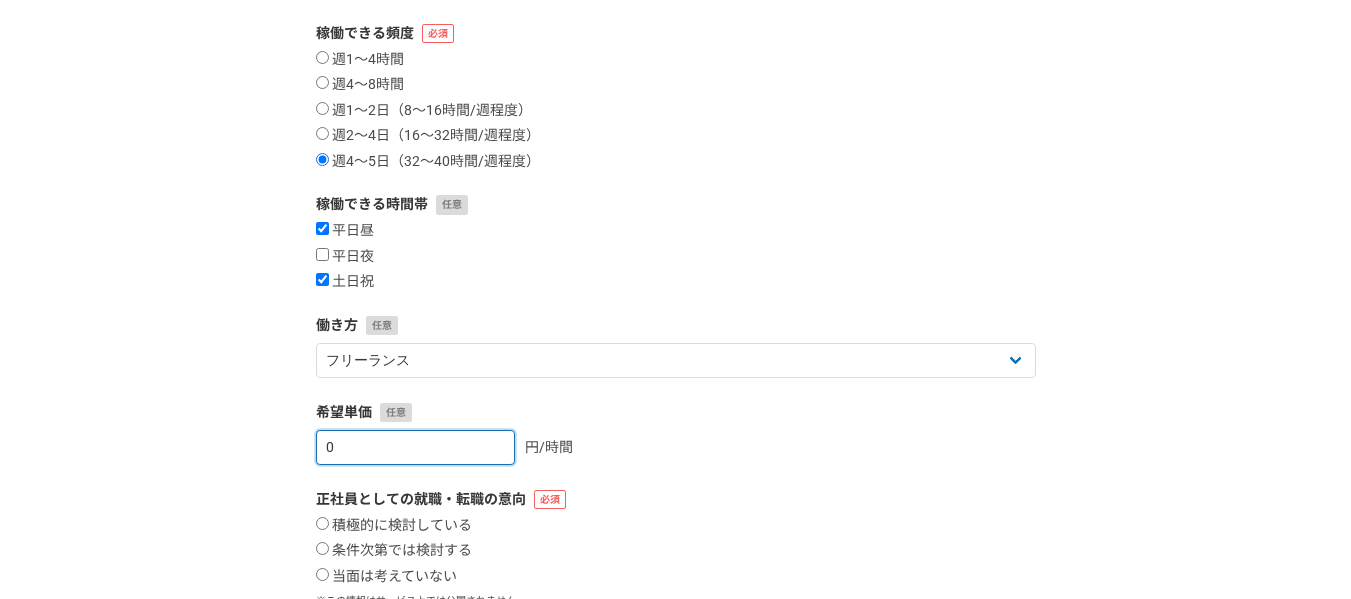 click on "0" at bounding box center [415, 447] 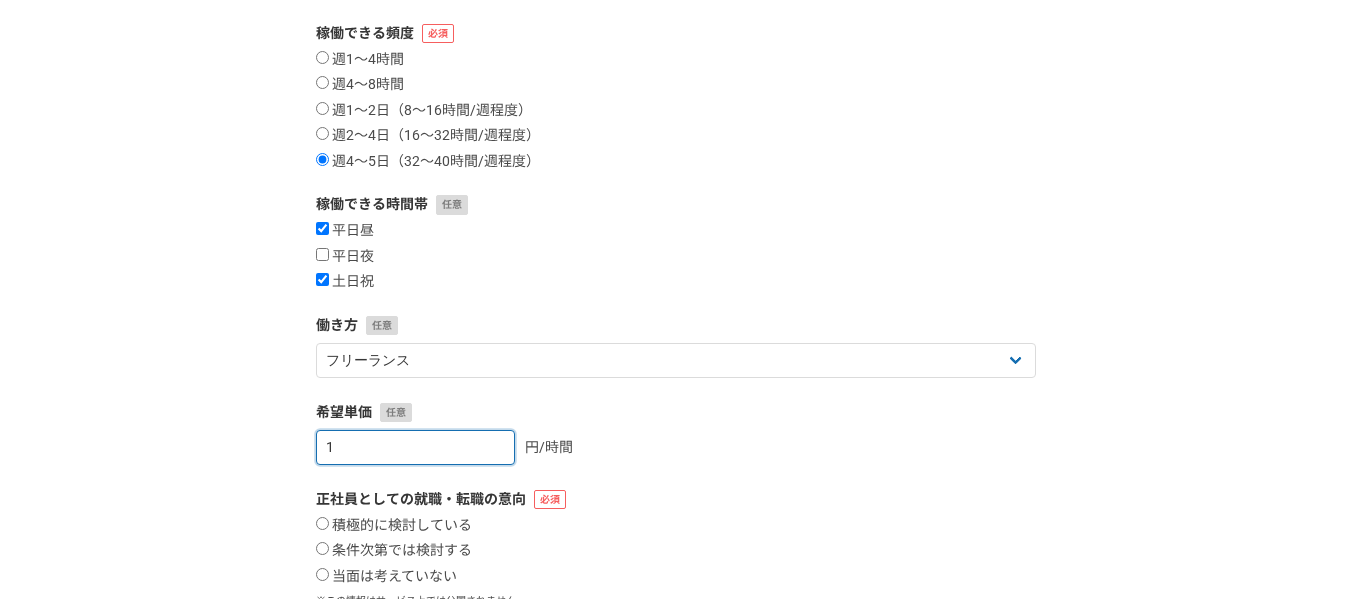 click on "1" at bounding box center (415, 447) 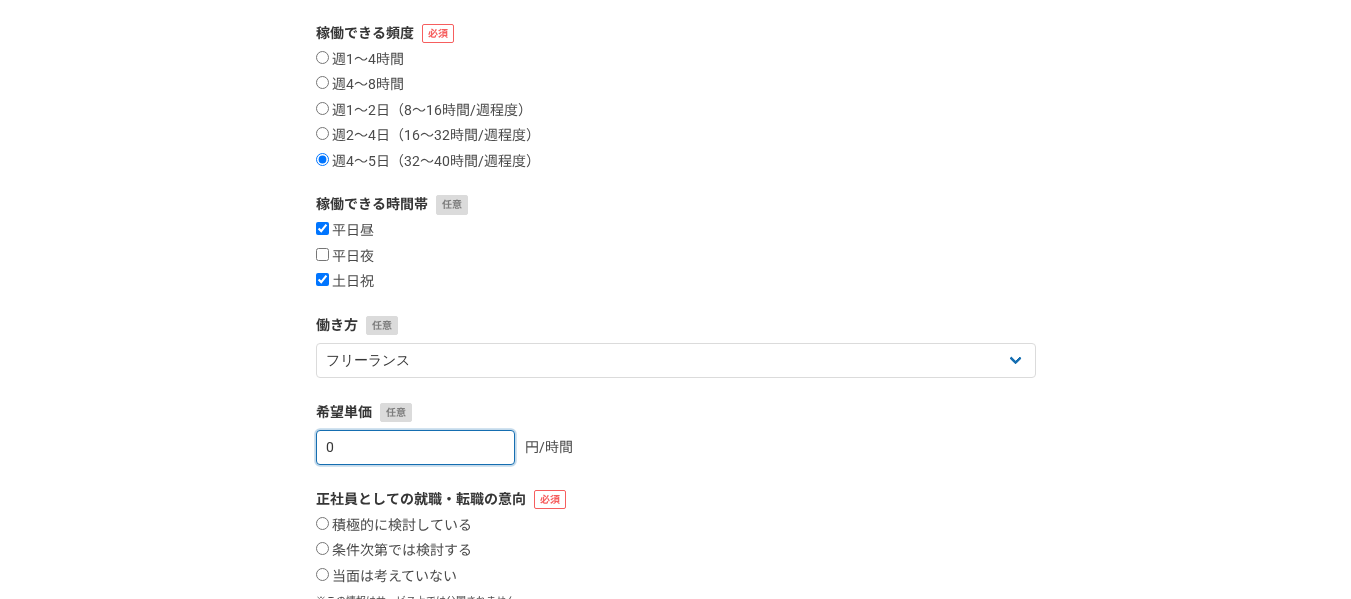 click on "0" at bounding box center (415, 447) 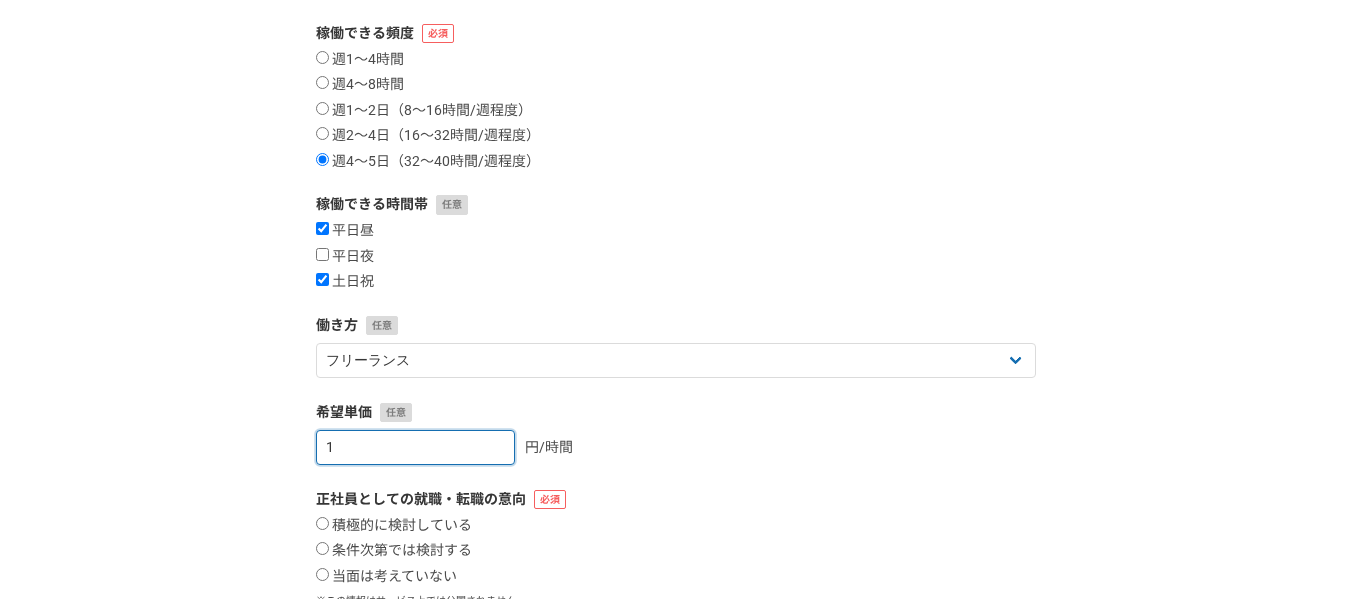 click on "1" at bounding box center (415, 447) 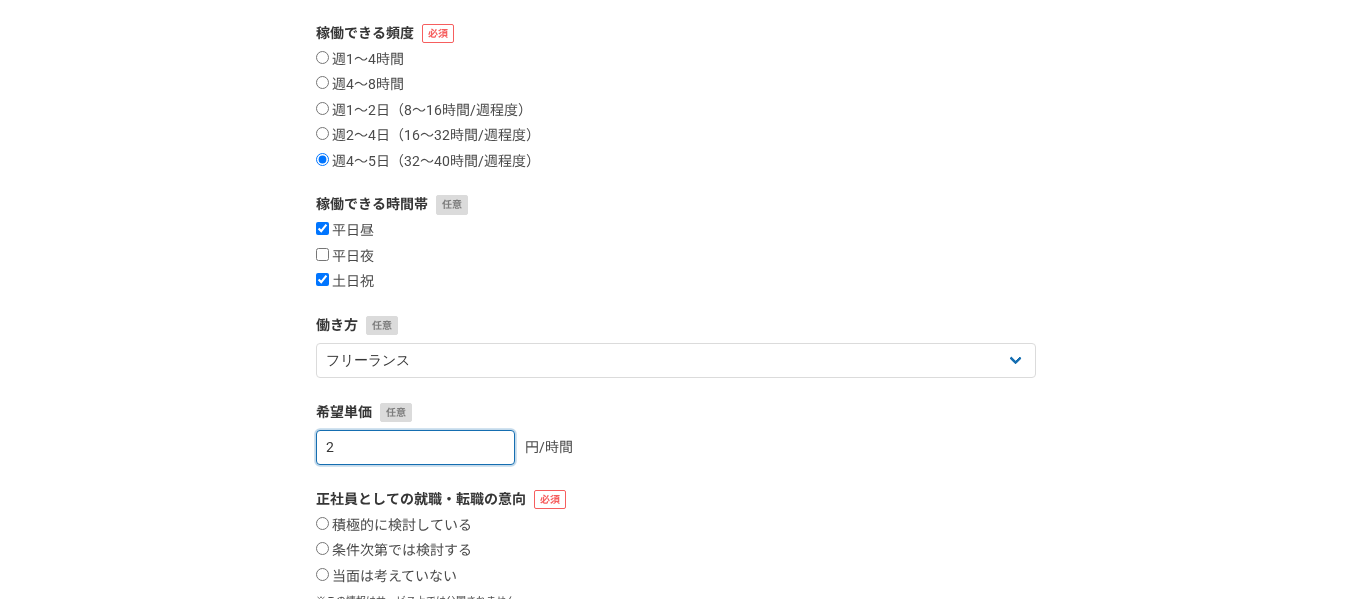 click on "2" at bounding box center (415, 447) 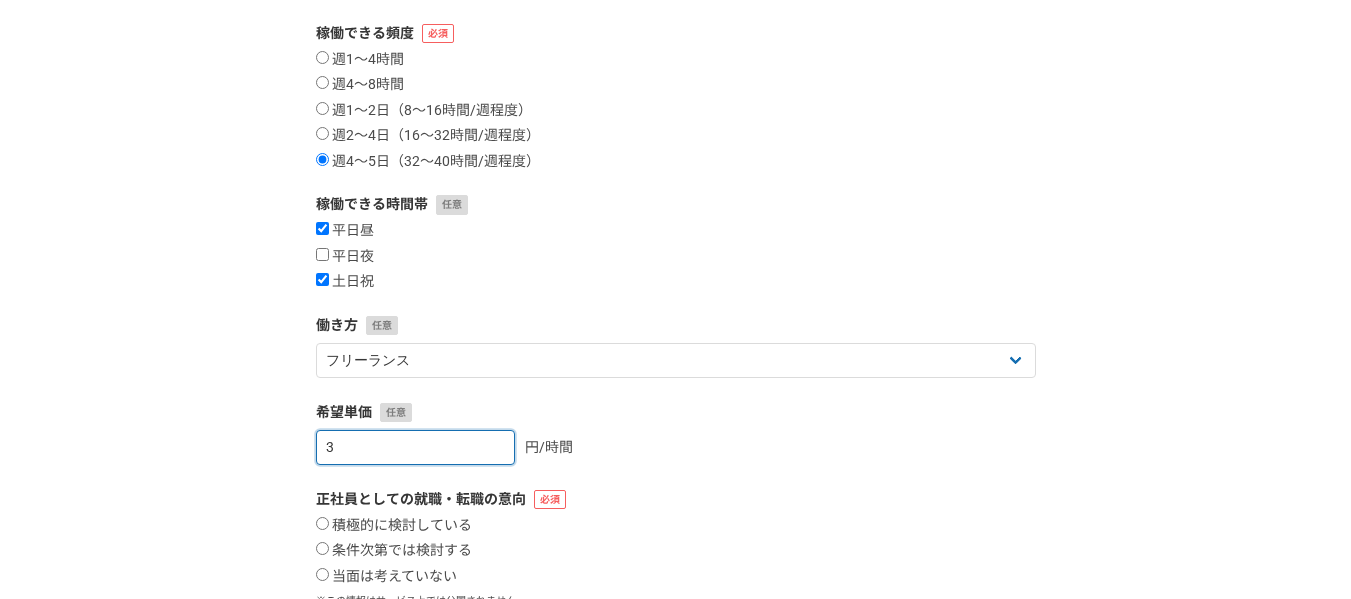 click on "3" at bounding box center [415, 447] 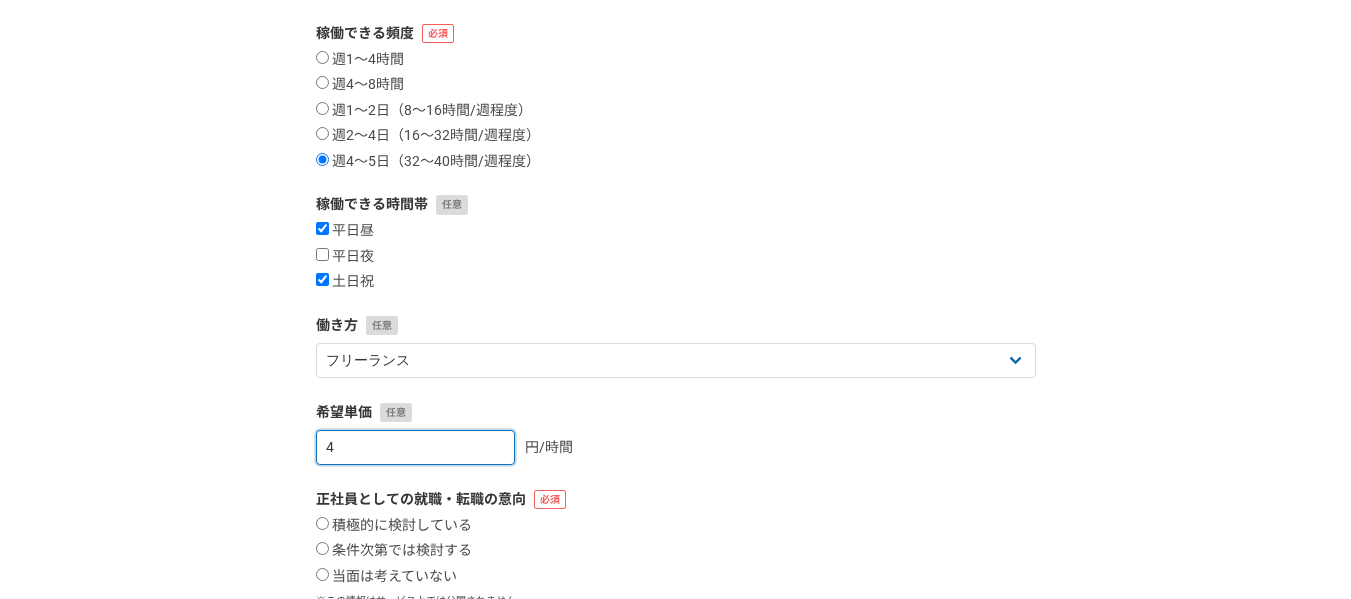 click on "4" at bounding box center (415, 447) 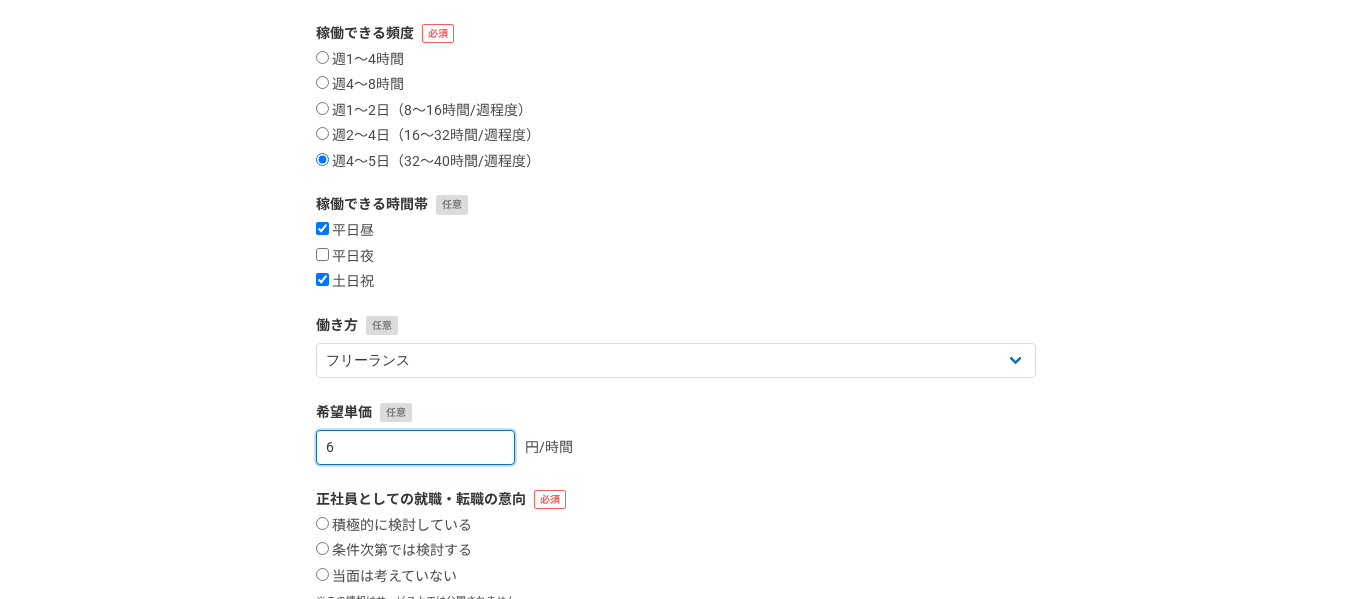 click on "6" at bounding box center (415, 447) 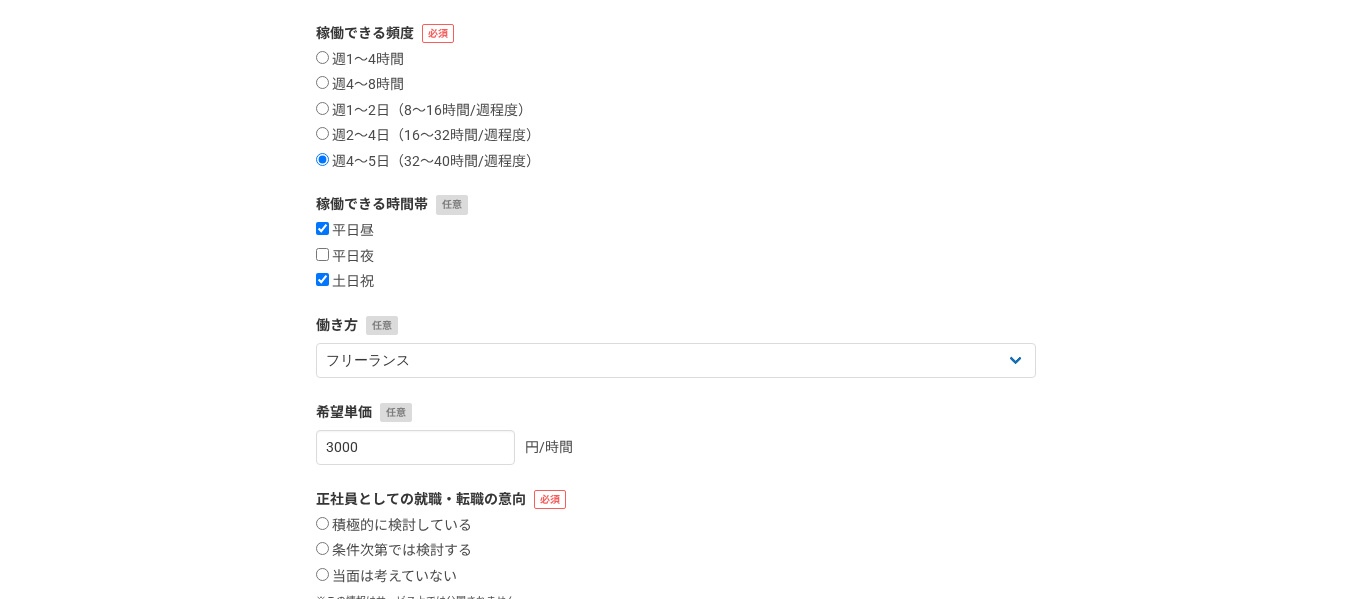 click on "1 2 3 4 5 6 案件への意欲・稼働頻度 案件への意欲   是非受けたい   要相談   今は忙しい 稼働できる頻度   週1〜4時間   週4〜8時間   週1〜2日（8〜16時間/週程度）   週2〜4日（16〜32時間/週程度）   週4〜5日（32〜40時間/週程度） 稼働できる時間帯   平日昼   平日夜   土日祝 働き方フリーランス 副業 その他 希望単価 3000 円/時間 正社員としての就職・転職の意向   積極的に検討している   条件次第では検討する   当面は考えていない ※この情報はサービス上では公開されません 戻る 次へ" at bounding box center (675, 264) 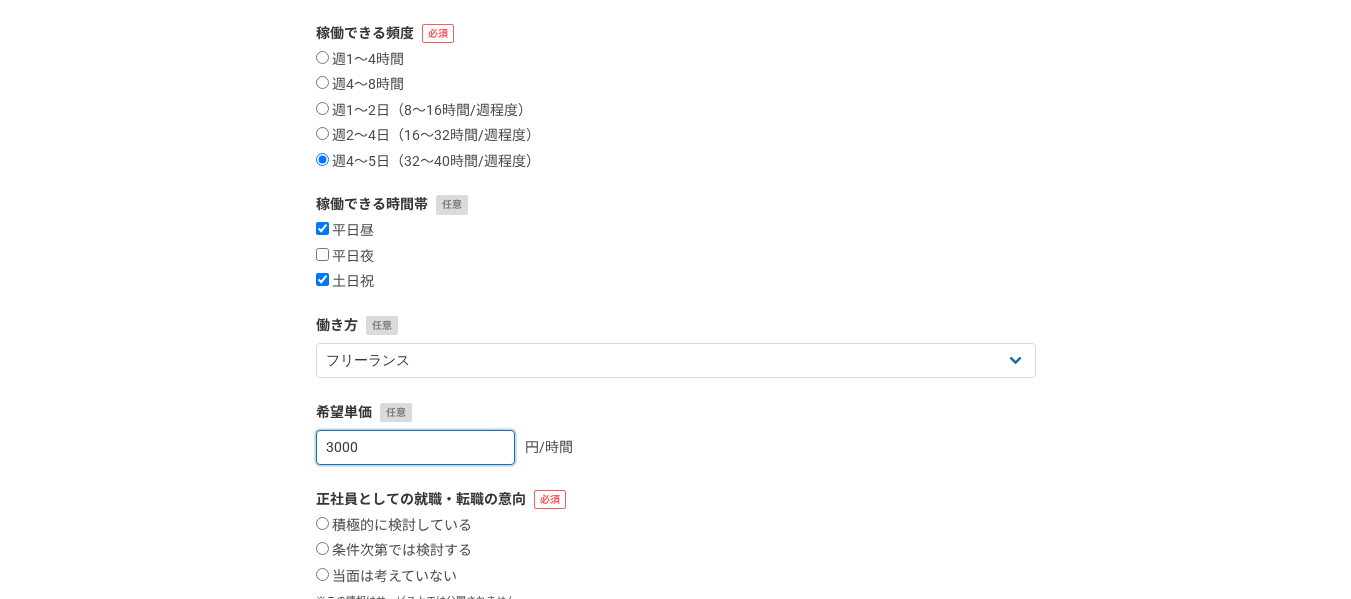 drag, startPoint x: 402, startPoint y: 450, endPoint x: 0, endPoint y: 433, distance: 402.35928 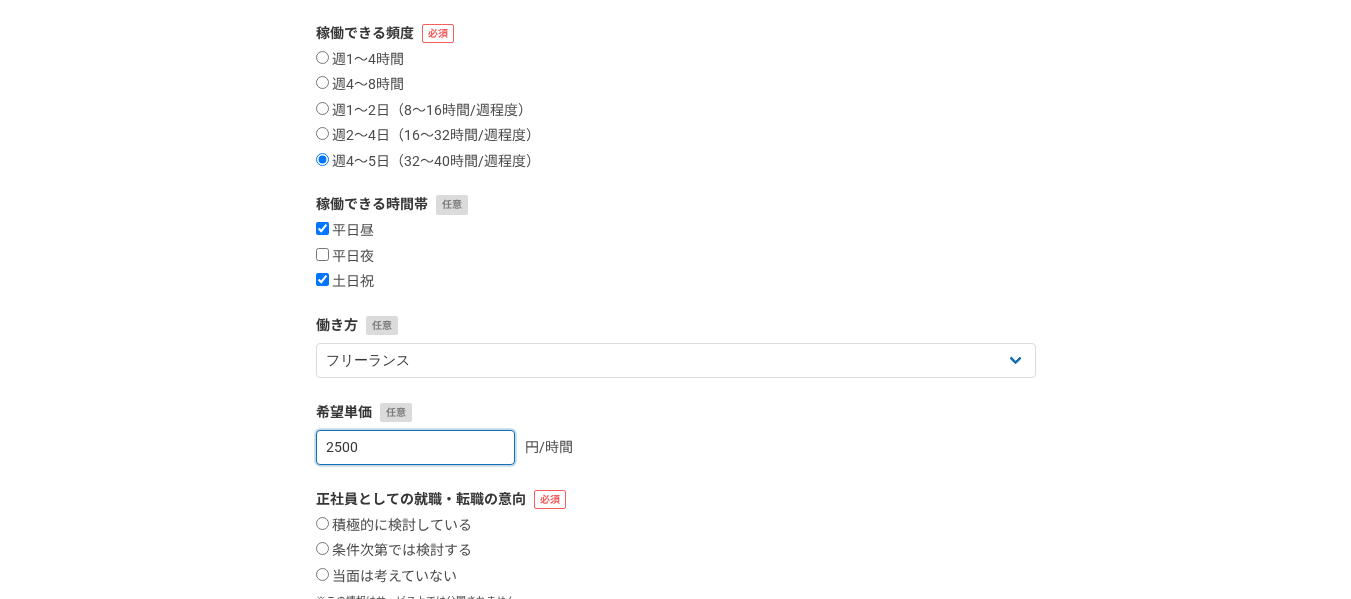 type on "2500" 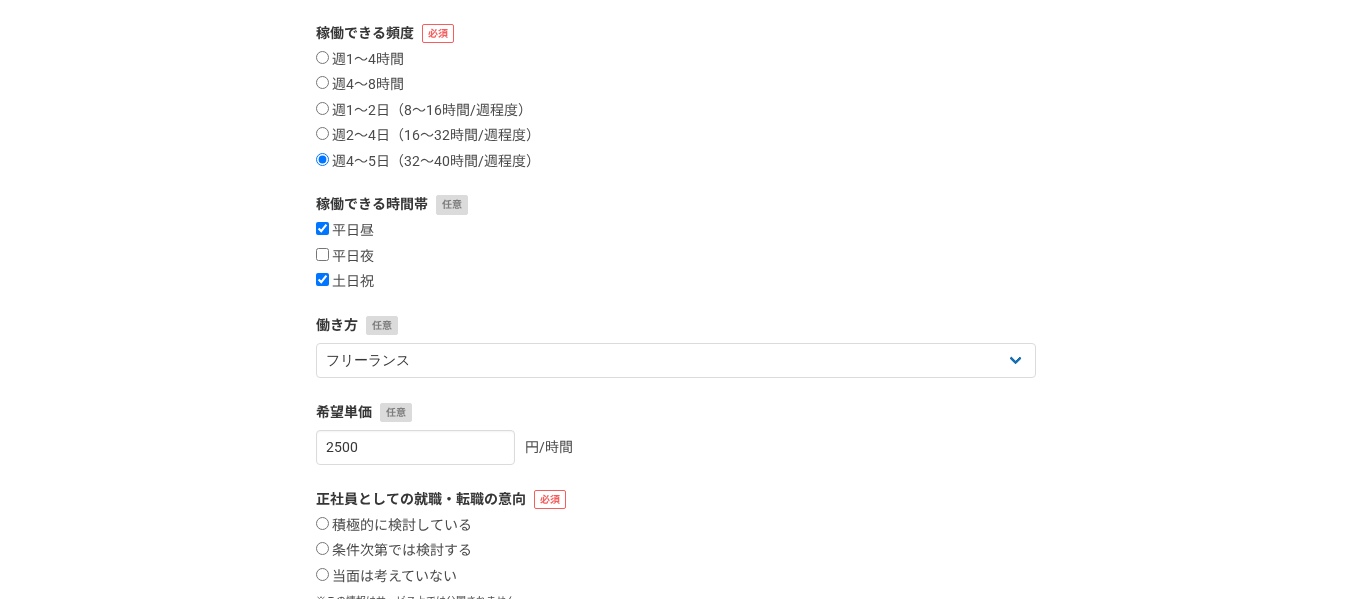 click on "3000 円/時間" at bounding box center (676, 447) 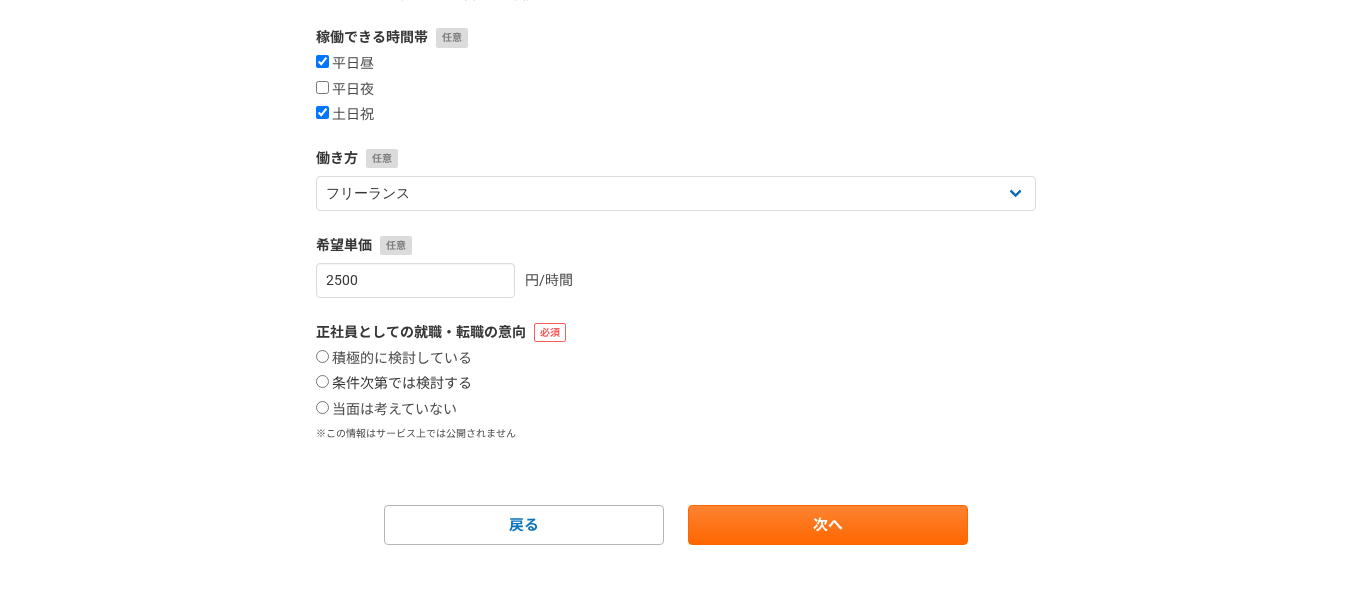 click on "条件次第では検討する" at bounding box center [394, 384] 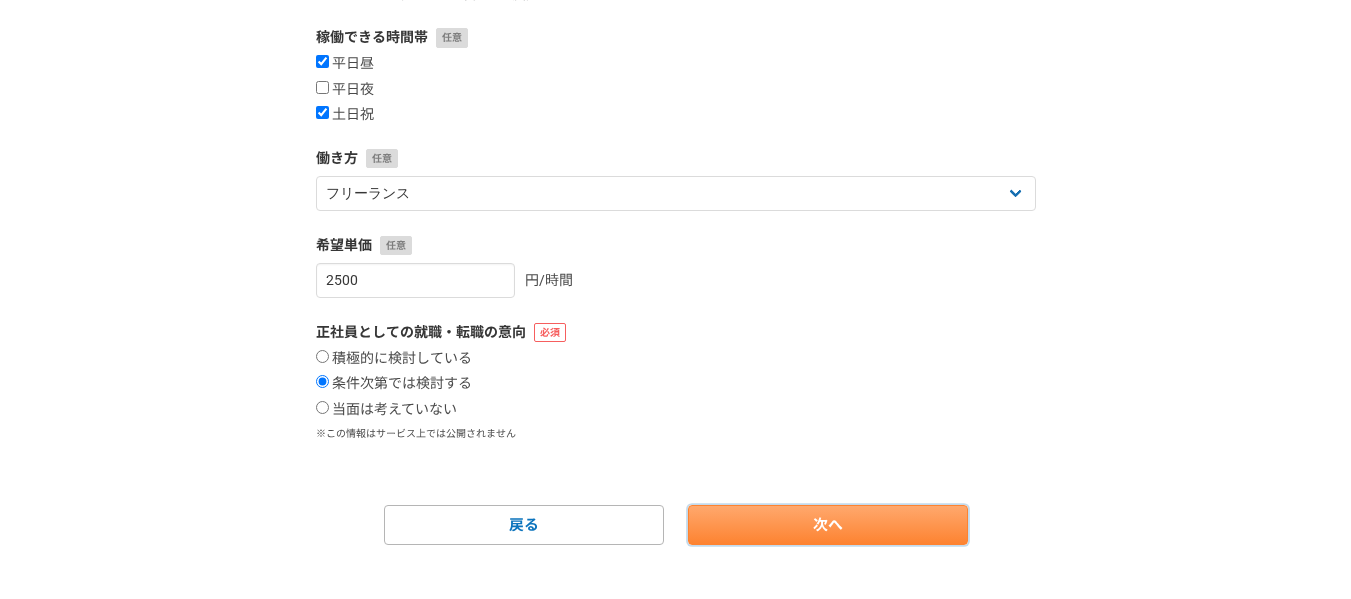click on "次へ" at bounding box center [828, 525] 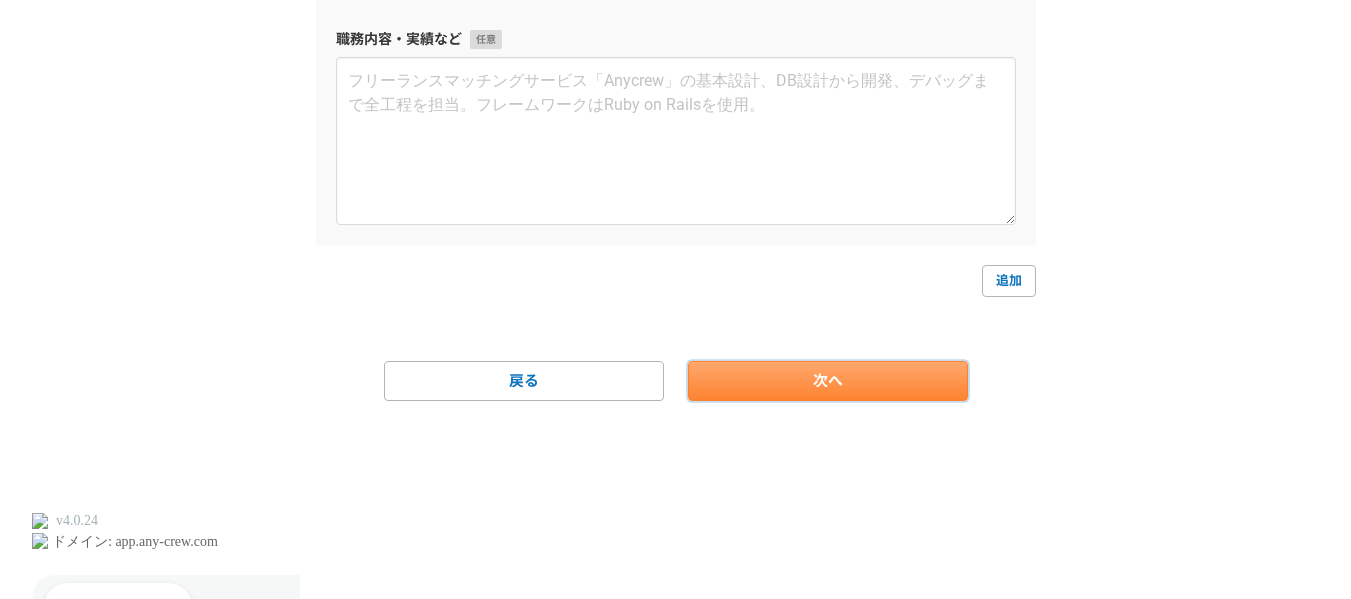 scroll, scrollTop: 0, scrollLeft: 0, axis: both 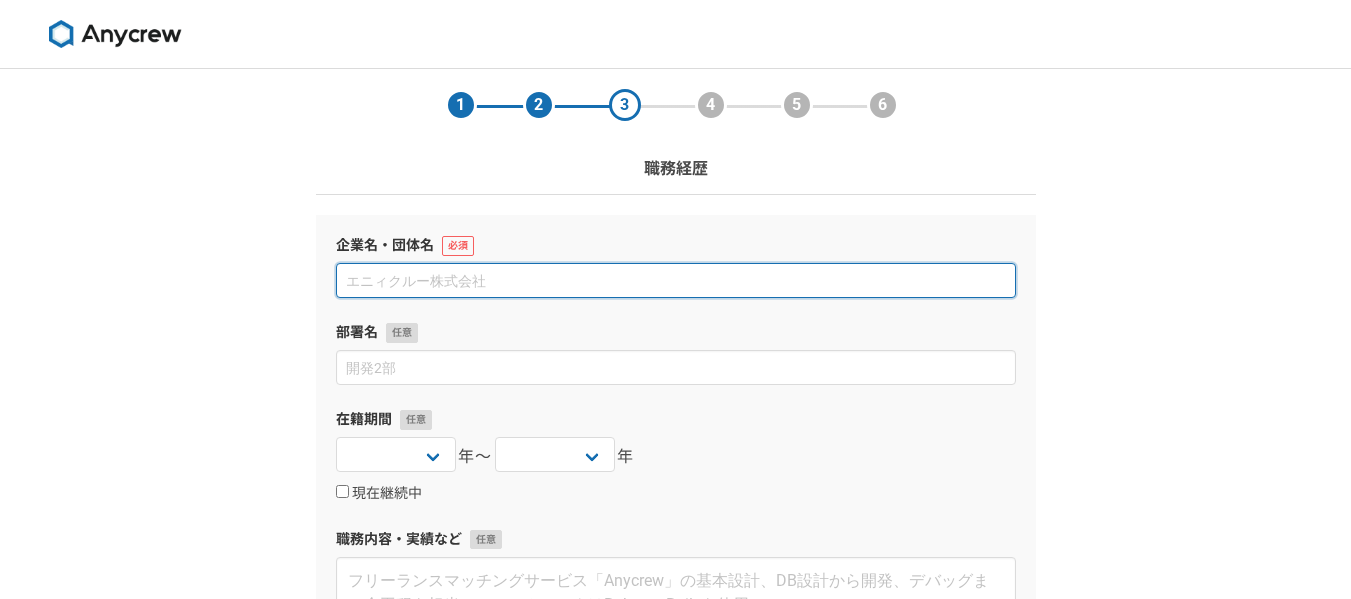click at bounding box center (676, 280) 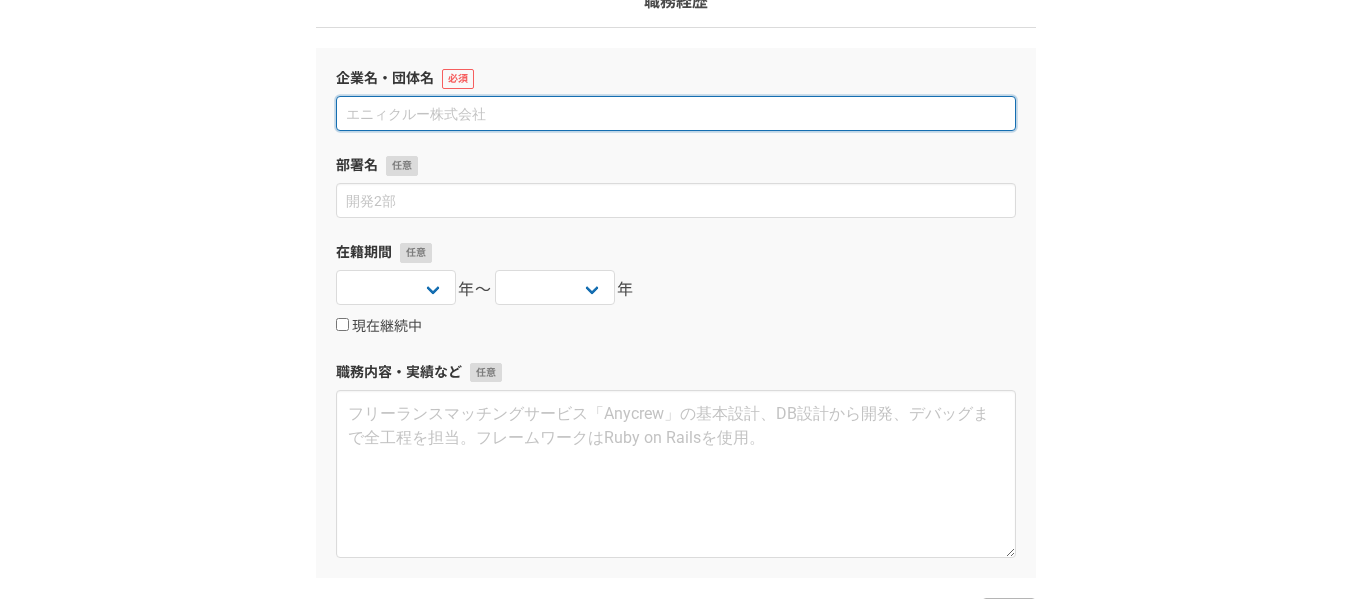 scroll, scrollTop: 0, scrollLeft: 0, axis: both 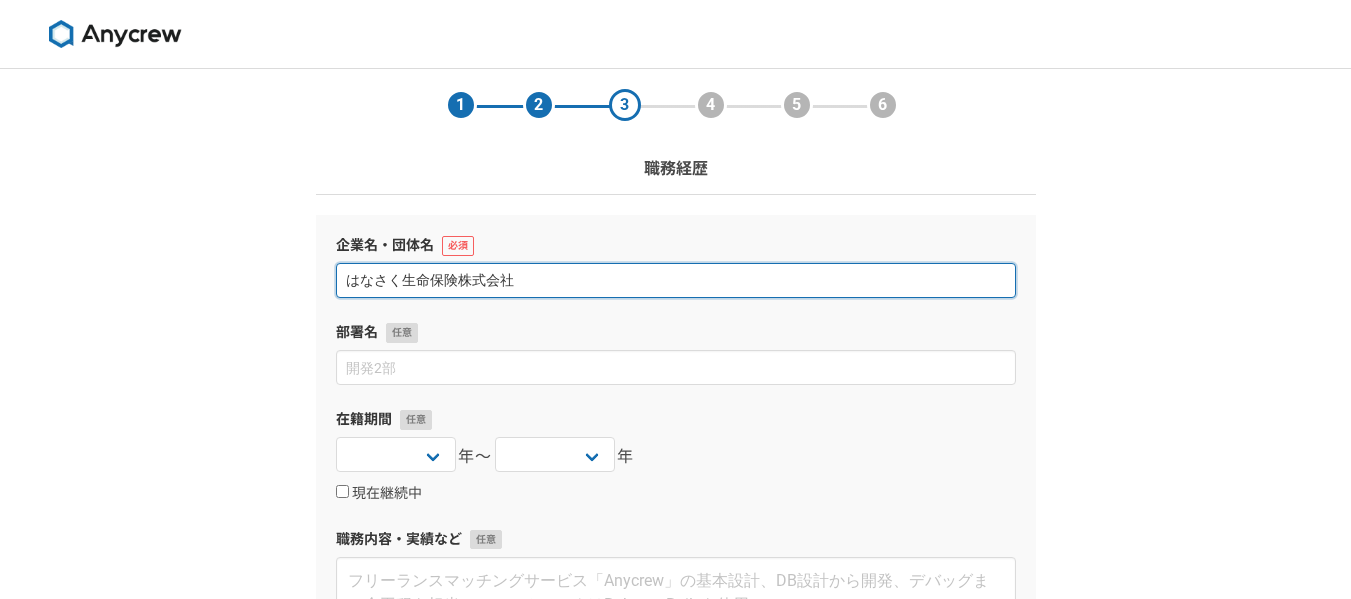 type on "はなさく生命保険株式会社" 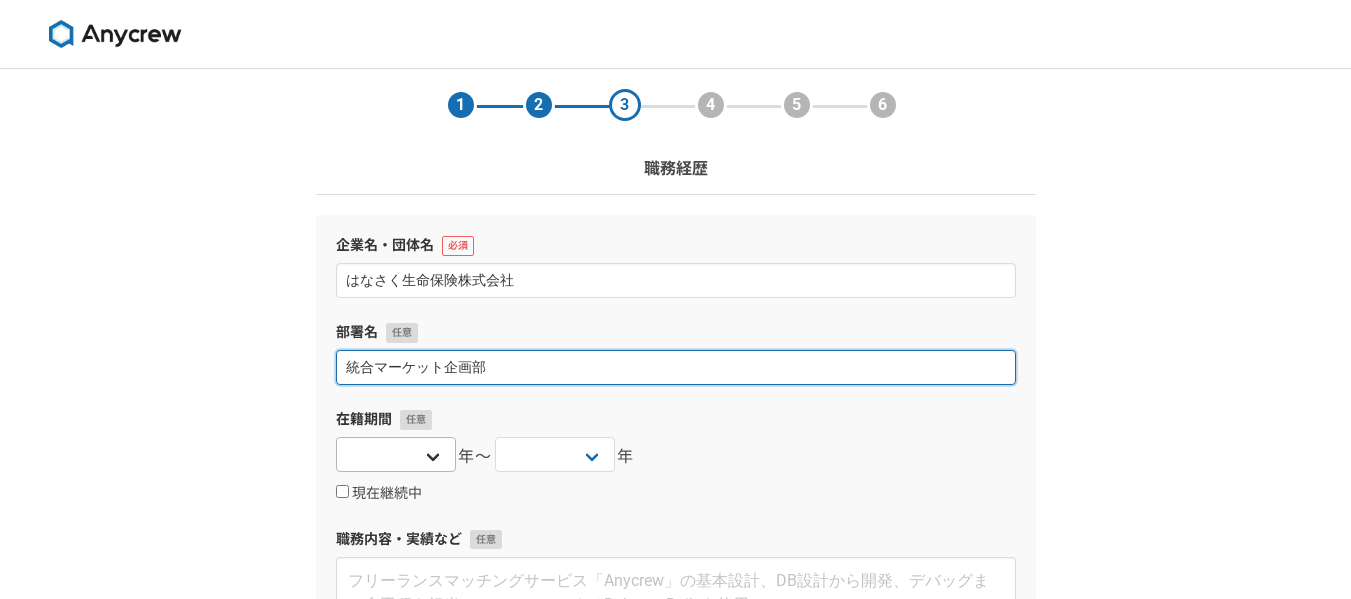 type on "統合マーケット企画部" 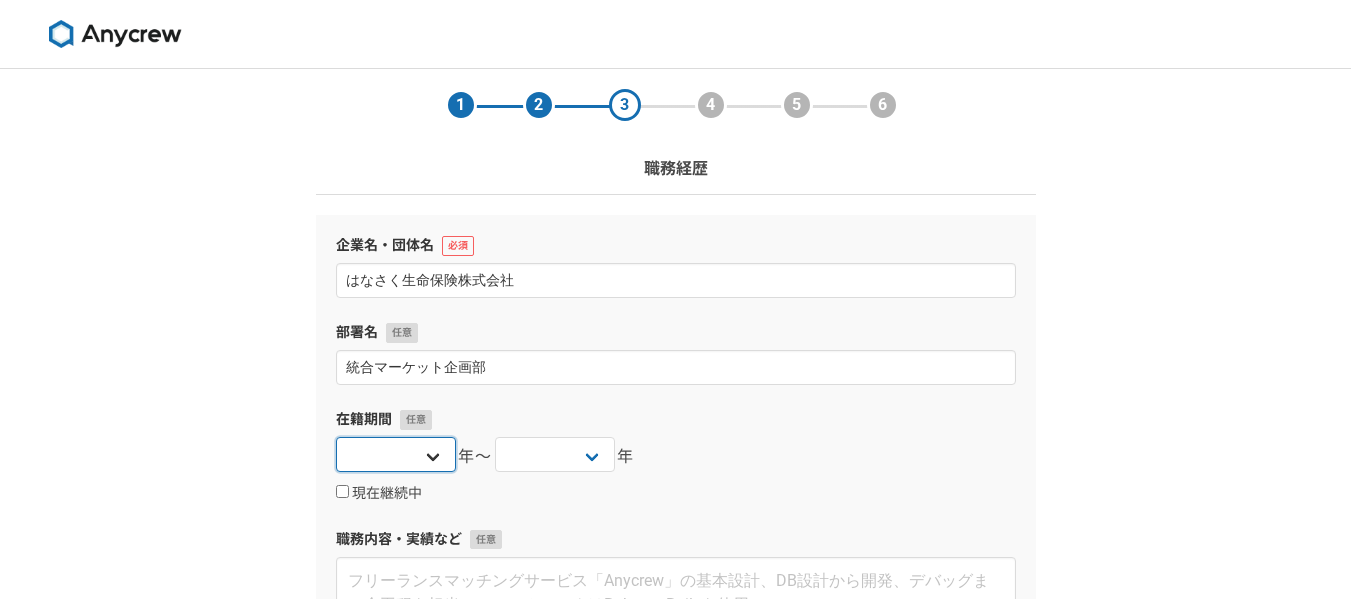 click on "2025 2024 2023 2022 2021 2020 2019 2018 2017 2016 2015 2014 2013 2012 2011 2010 2009 2008 2007 2006 2005 2004 2003 2002 2001 2000 1999 1998 1997 1996 1995 1994 1993 1992 1991 1990 1989 1988 1987 1986 1985 1984 1983 1982 1981 1980 1979 1978 1977 1976" at bounding box center (396, 454) 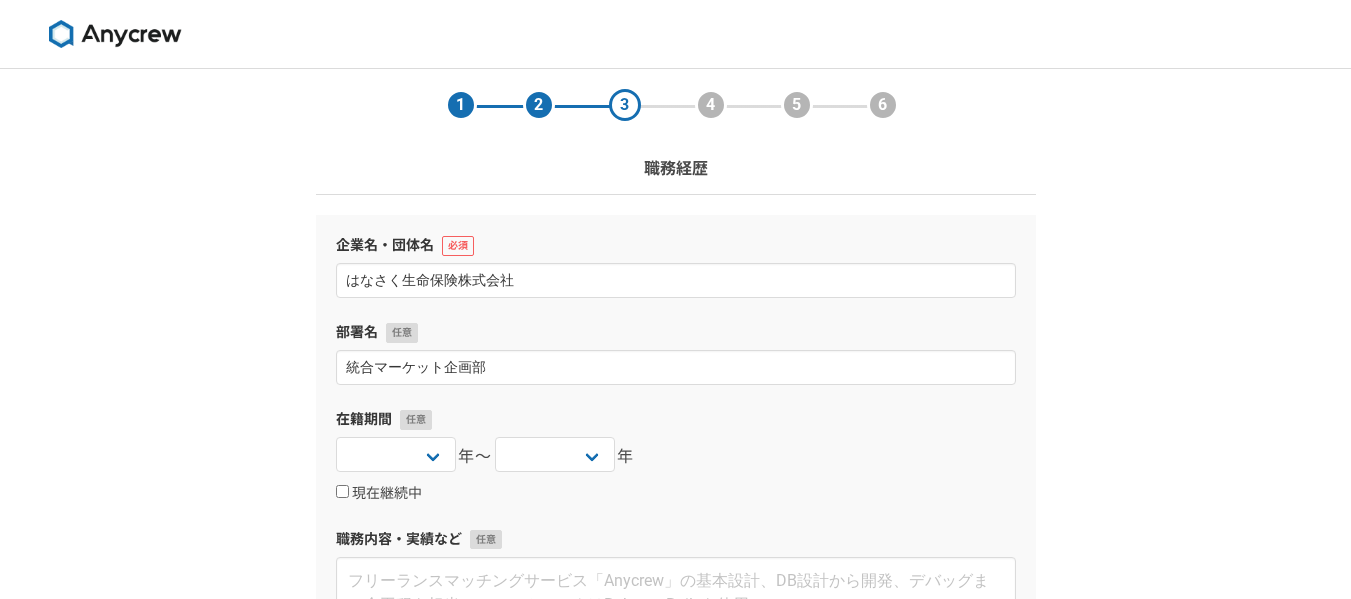 click on "1 2 3 4 5 6 職務経歴 企業名・団体名 はなさく生命保険株式会社 部署名 統合マーケット企画部 在籍期間 2025 2024 2023 2022 2021 2020 2019 2018 2017 2016 2015 2014 2013 2012 2011 2010 2009 2008 2007 2006 2005 2004 2003 2002 2001 2000 1999 1998 1997 1996 1995 1994 1993 1992 1991 1990 1989 1988 1987 1986 1985 1984 1983 1982 1981 1980 1979 1978 1977 1976 年〜 2025 2024 2023 2022 2021 2020 2019 2018 2017 2016 2015 2014 2013 2012 2011 2010 2009 2008 2007 2006 2005 2004 2003 2002 2001 2000 1999 1998 1997 1996 1995 1994 1993 1992 1991 1990 1989 1988 1987 1986 1985 1984 1983 1982 1981 1980 1979 1978 1977 1976 年   現在継続中 職務内容・実績など 追加 戻る 次へ" at bounding box center (675, 525) 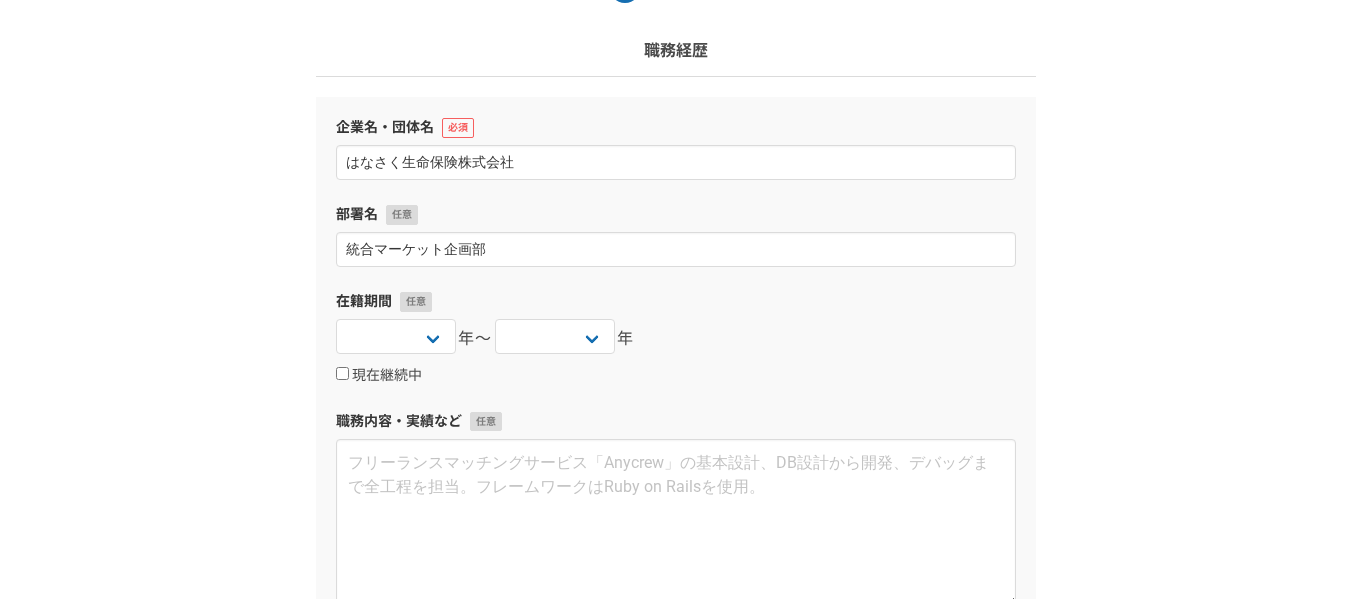 scroll, scrollTop: 167, scrollLeft: 0, axis: vertical 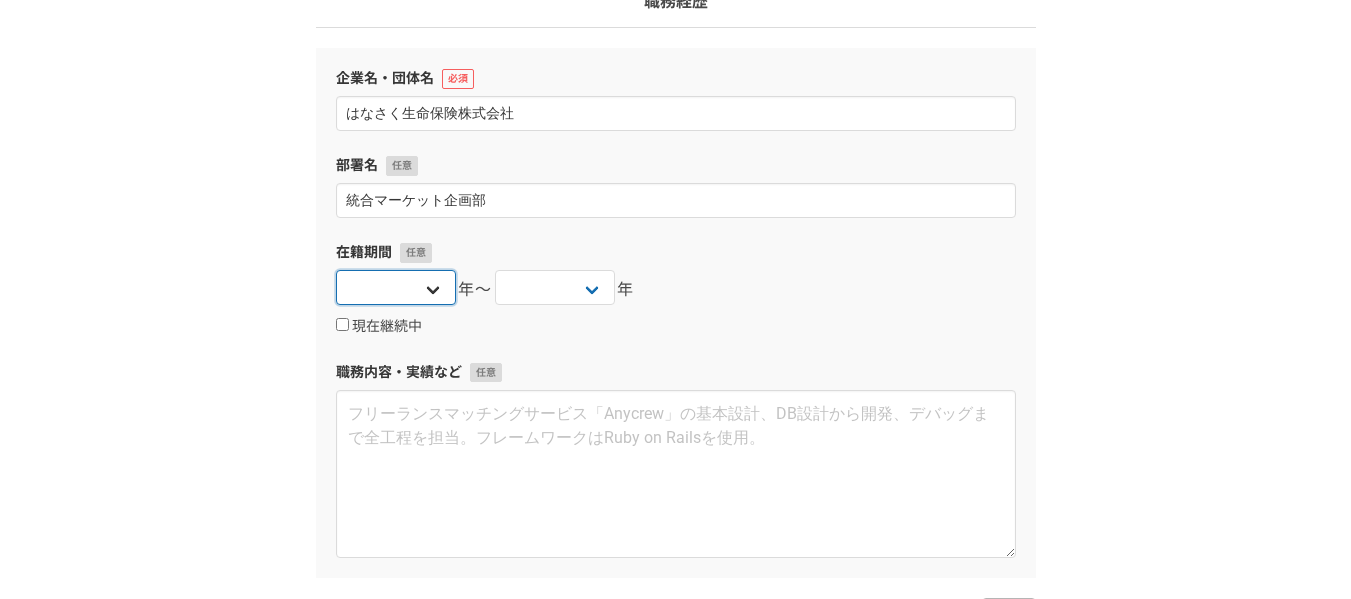 click on "2025 2024 2023 2022 2021 2020 2019 2018 2017 2016 2015 2014 2013 2012 2011 2010 2009 2008 2007 2006 2005 2004 2003 2002 2001 2000 1999 1998 1997 1996 1995 1994 1993 1992 1991 1990 1989 1988 1987 1986 1985 1984 1983 1982 1981 1980 1979 1978 1977 1976" at bounding box center (396, 287) 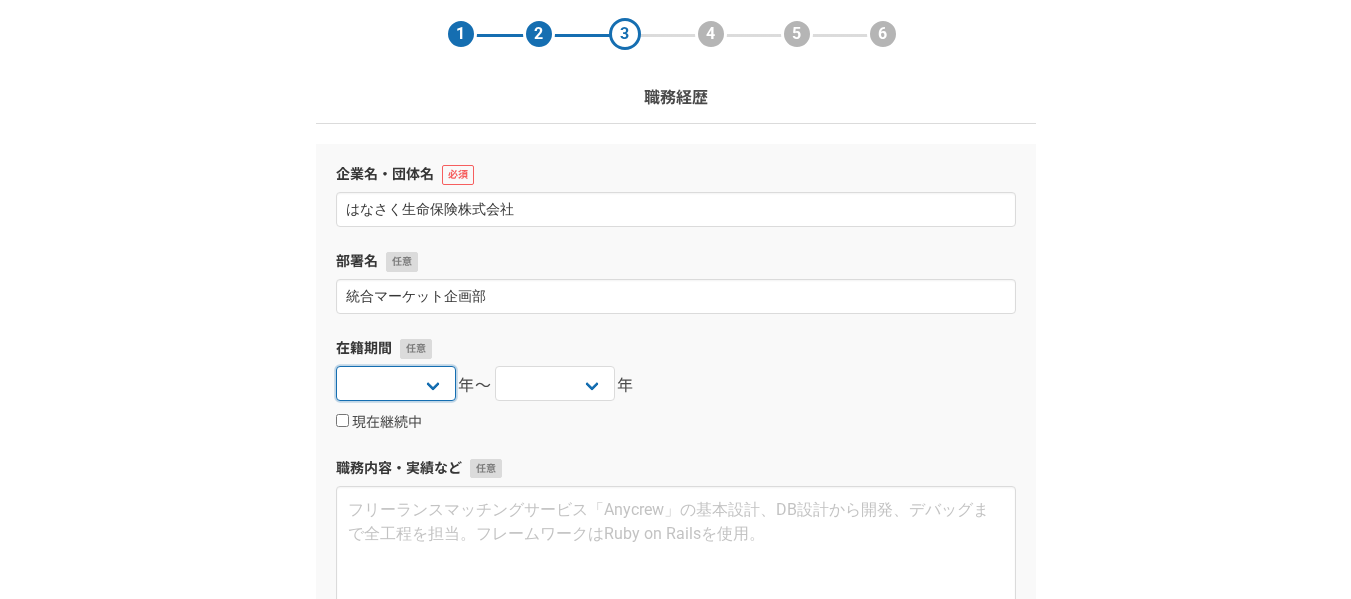 scroll, scrollTop: 0, scrollLeft: 0, axis: both 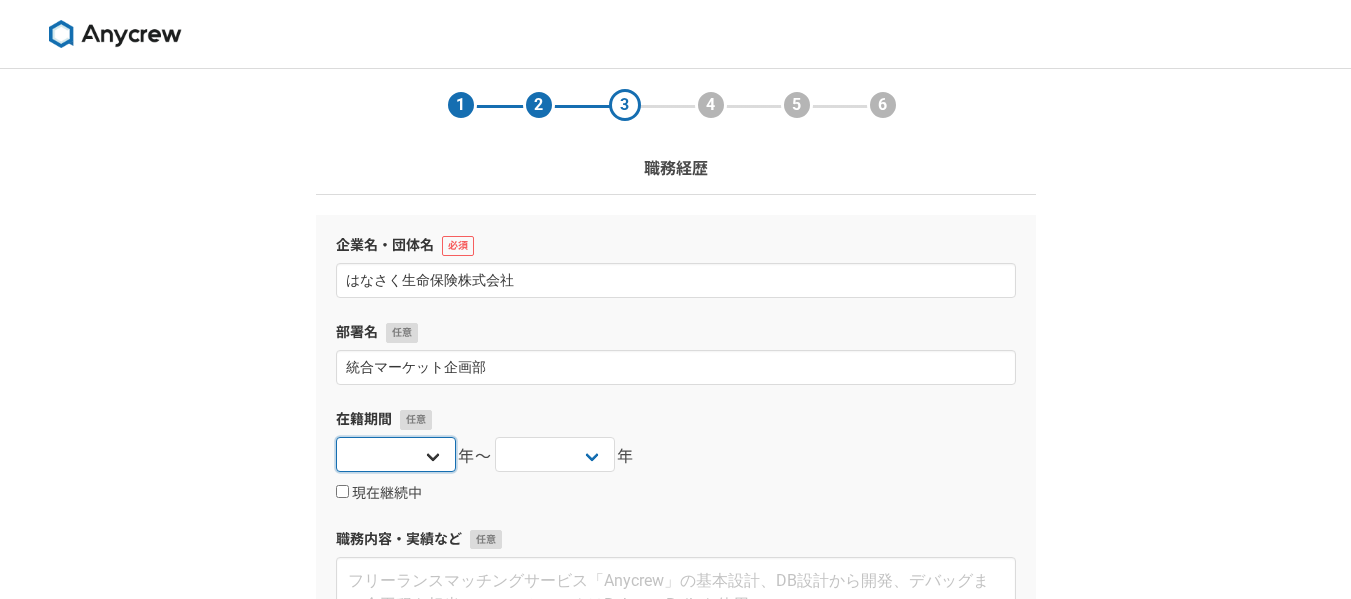 click on "2025 2024 2023 2022 2021 2020 2019 2018 2017 2016 2015 2014 2013 2012 2011 2010 2009 2008 2007 2006 2005 2004 2003 2002 2001 2000 1999 1998 1997 1996 1995 1994 1993 1992 1991 1990 1989 1988 1987 1986 1985 1984 1983 1982 1981 1980 1979 1978 1977 1976" at bounding box center (396, 454) 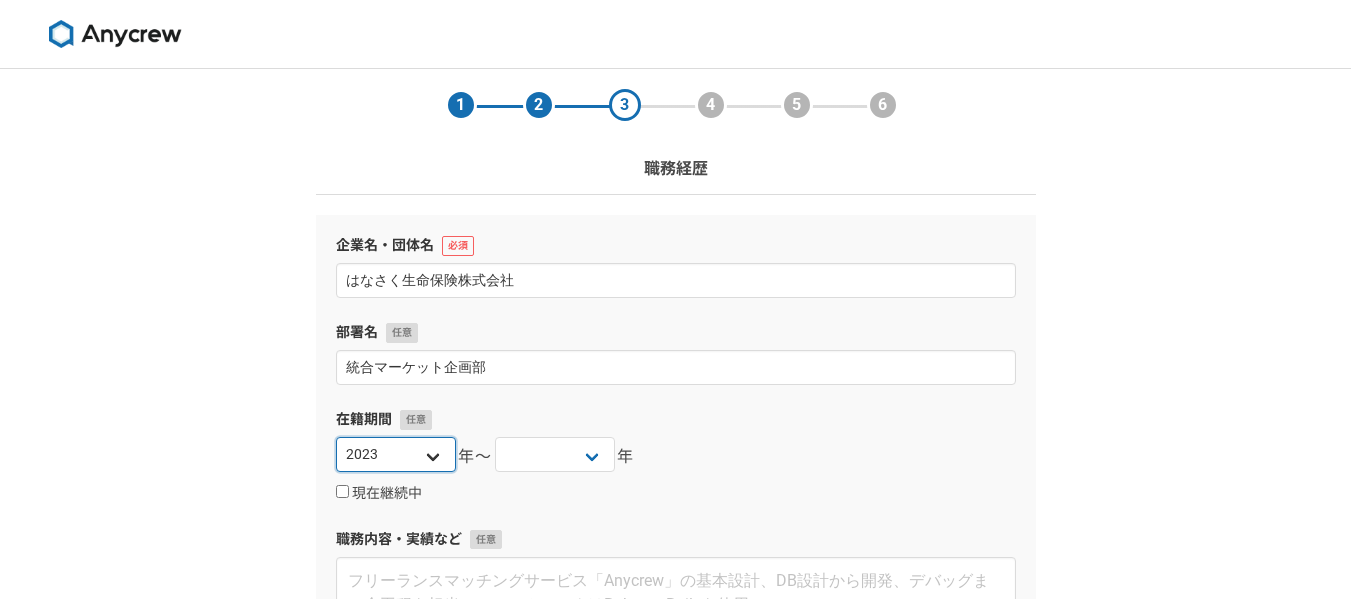 click on "2025 2024 2023 2022 2021 2020 2019 2018 2017 2016 2015 2014 2013 2012 2011 2010 2009 2008 2007 2006 2005 2004 2003 2002 2001 2000 1999 1998 1997 1996 1995 1994 1993 1992 1991 1990 1989 1988 1987 1986 1985 1984 1983 1982 1981 1980 1979 1978 1977 1976" at bounding box center [396, 454] 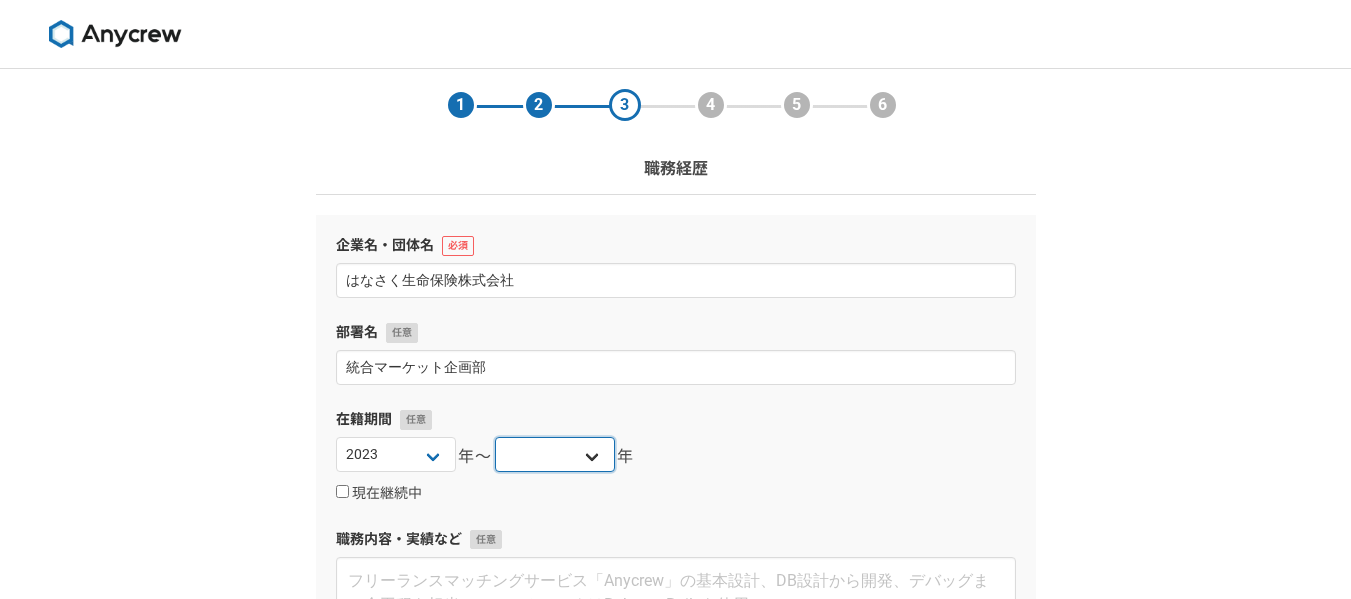 drag, startPoint x: 550, startPoint y: 457, endPoint x: 552, endPoint y: 446, distance: 11.18034 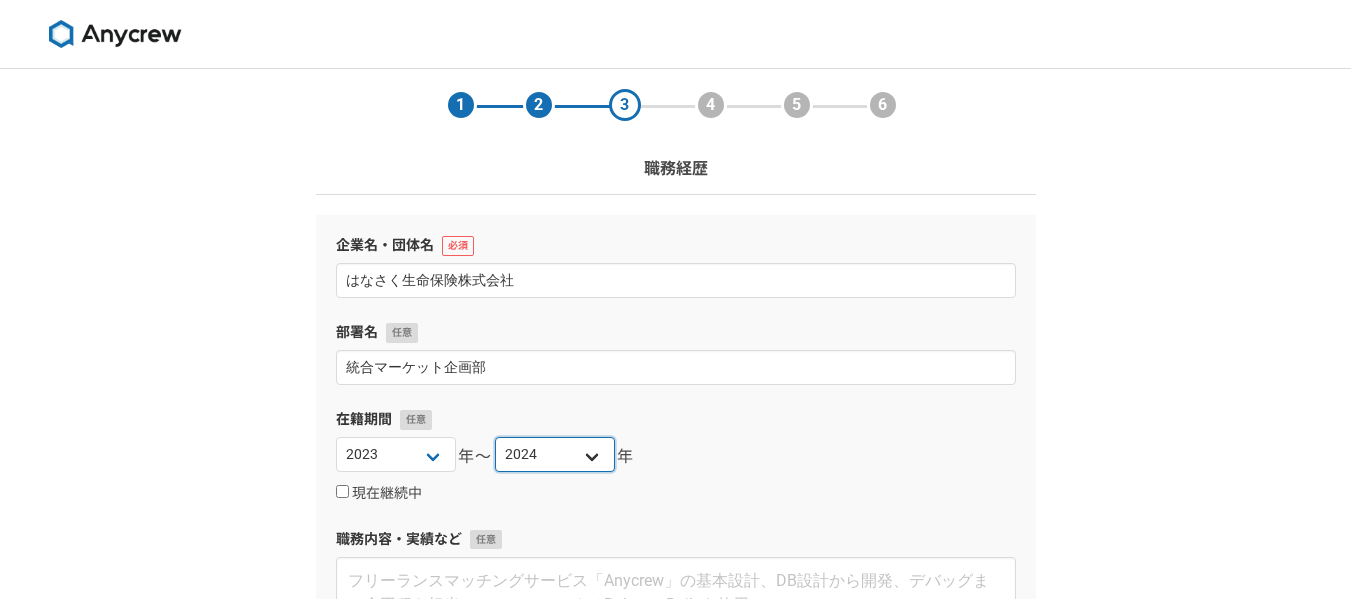 click on "2025 2024 2023 2022 2021 2020 2019 2018 2017 2016 2015 2014 2013 2012 2011 2010 2009 2008 2007 2006 2005 2004 2003 2002 2001 2000 1999 1998 1997 1996 1995 1994 1993 1992 1991 1990 1989 1988 1987 1986 1985 1984 1983 1982 1981 1980 1979 1978 1977 1976" at bounding box center [555, 454] 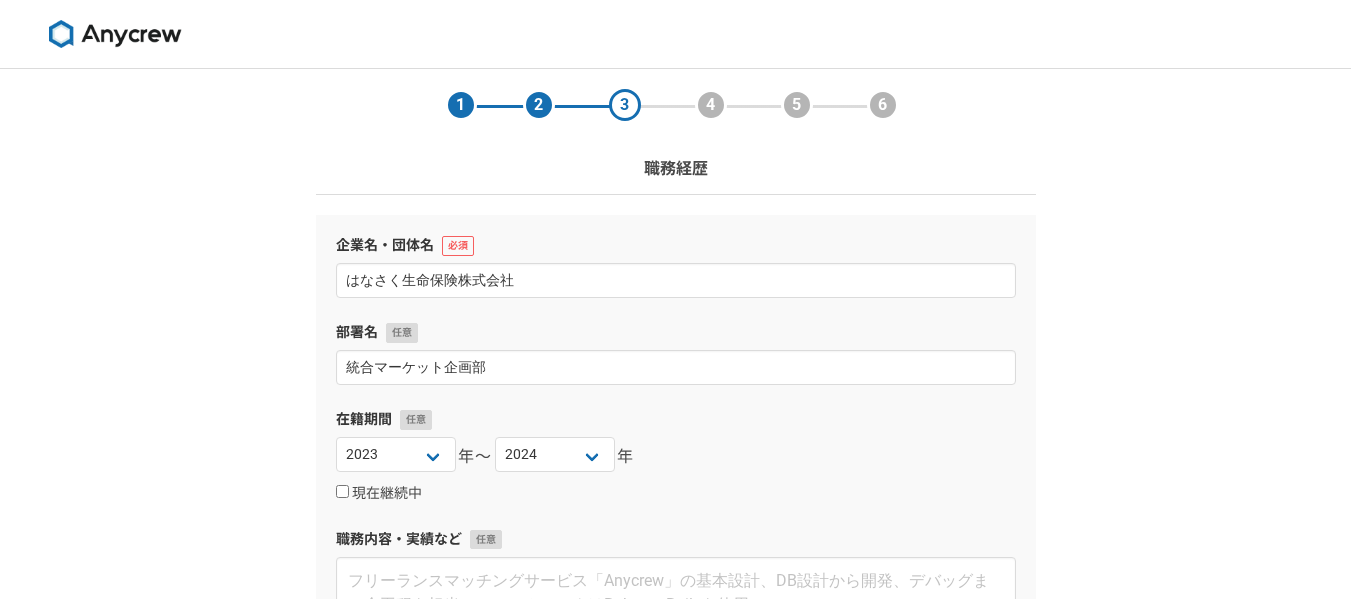 click on "1 2 3 4 5 6 職務経歴 企業名・団体名 はなさく生命保険株式会社 部署名 統合マーケット企画部 在籍期間 2025 2024 2023 2022 2021 2020 2019 2018 2017 2016 2015 2014 2013 2012 2011 2010 2009 2008 2007 2006 2005 2004 2003 2002 2001 2000 1999 1998 1997 1996 1995 1994 1993 1992 1991 1990 1989 1988 1987 1986 1985 1984 1983 1982 1981 1980 1979 1978 1977 1976 年〜 2025 2024 2023 2022 2021 2020 2019 2018 2017 2016 2015 2014 2013 2012 2011 2010 2009 2008 2007 2006 2005 2004 2003 2002 2001 2000 1999 1998 1997 1996 1995 1994 1993 1992 1991 1990 1989 1988 1987 1986 1985 1984 1983 1982 1981 1980 1979 1978 1977 1976 年   現在継続中 職務内容・実績など 追加 戻る 次へ" at bounding box center [675, 525] 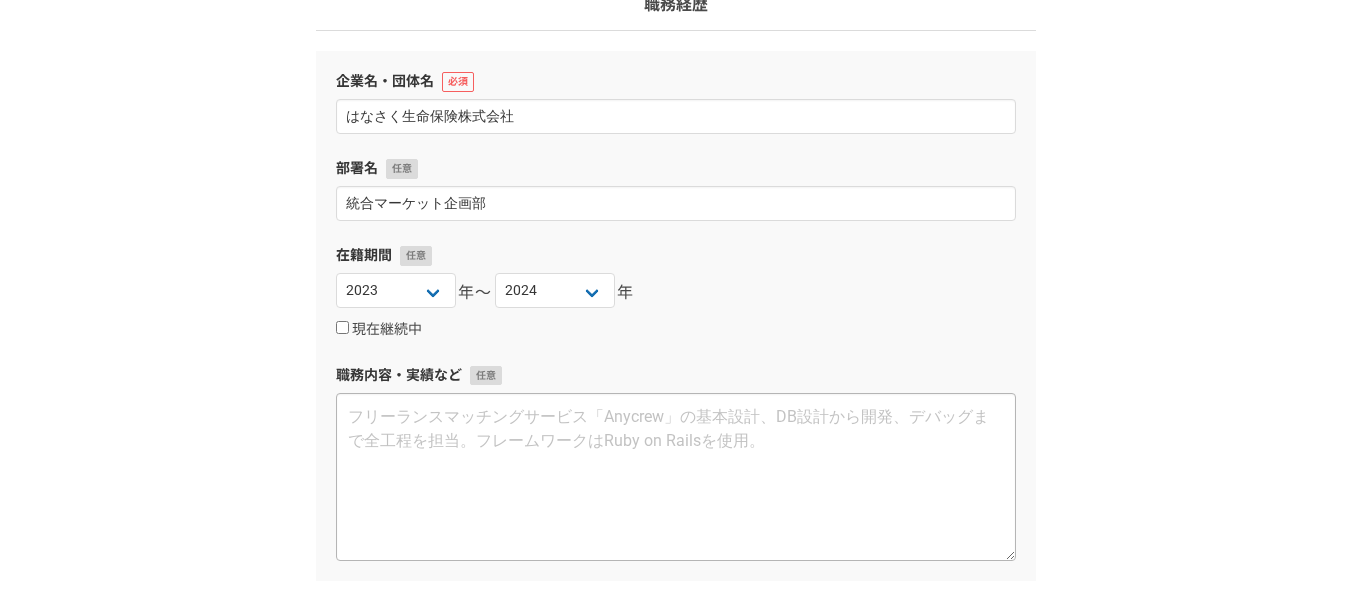 scroll, scrollTop: 167, scrollLeft: 0, axis: vertical 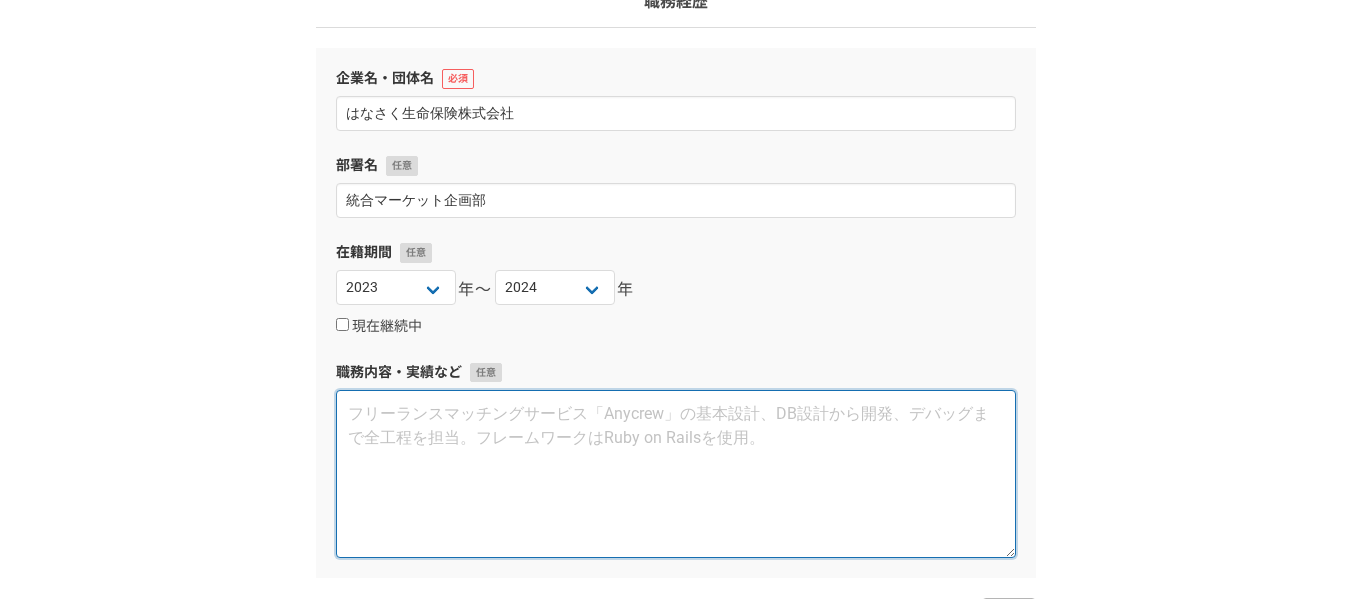 click at bounding box center [676, 474] 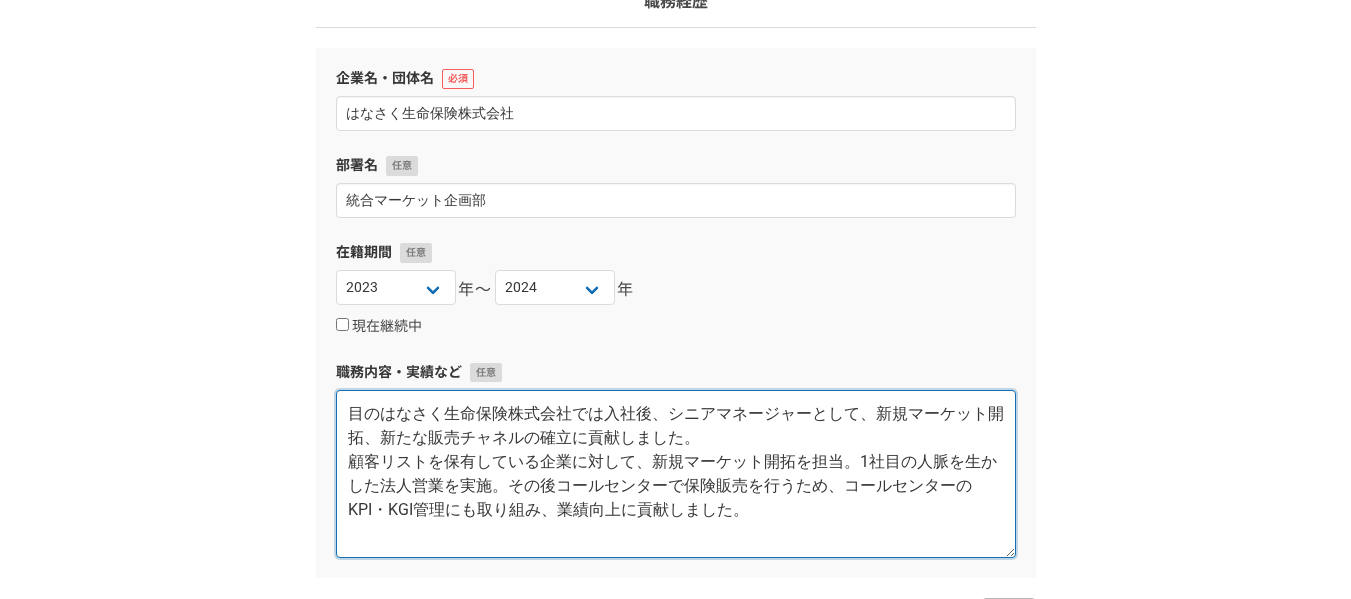 drag, startPoint x: 495, startPoint y: 395, endPoint x: 0, endPoint y: 328, distance: 499.51376 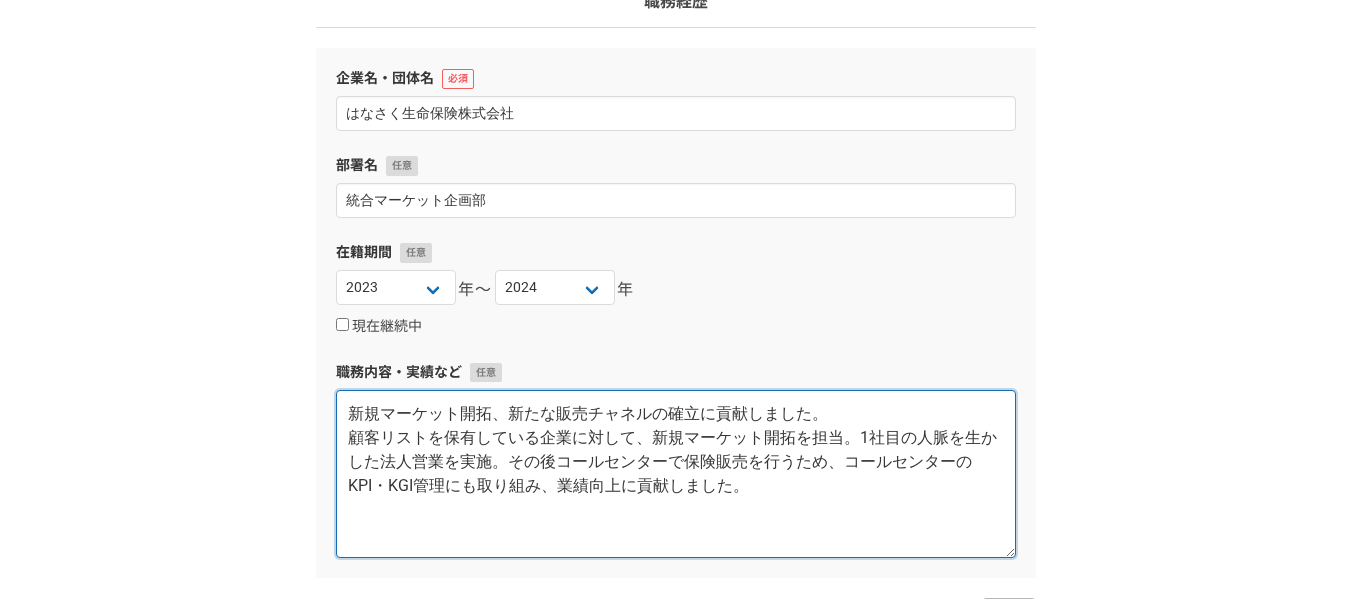 drag, startPoint x: 650, startPoint y: 443, endPoint x: 372, endPoint y: 464, distance: 278.79202 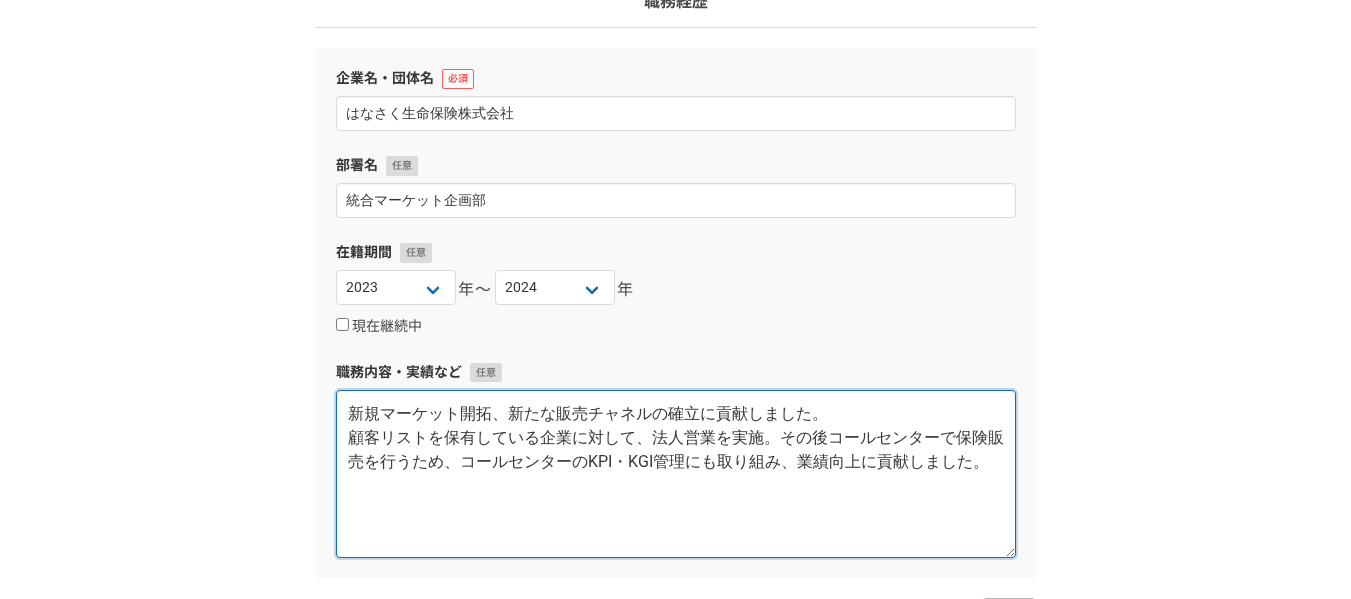 scroll, scrollTop: 382, scrollLeft: 0, axis: vertical 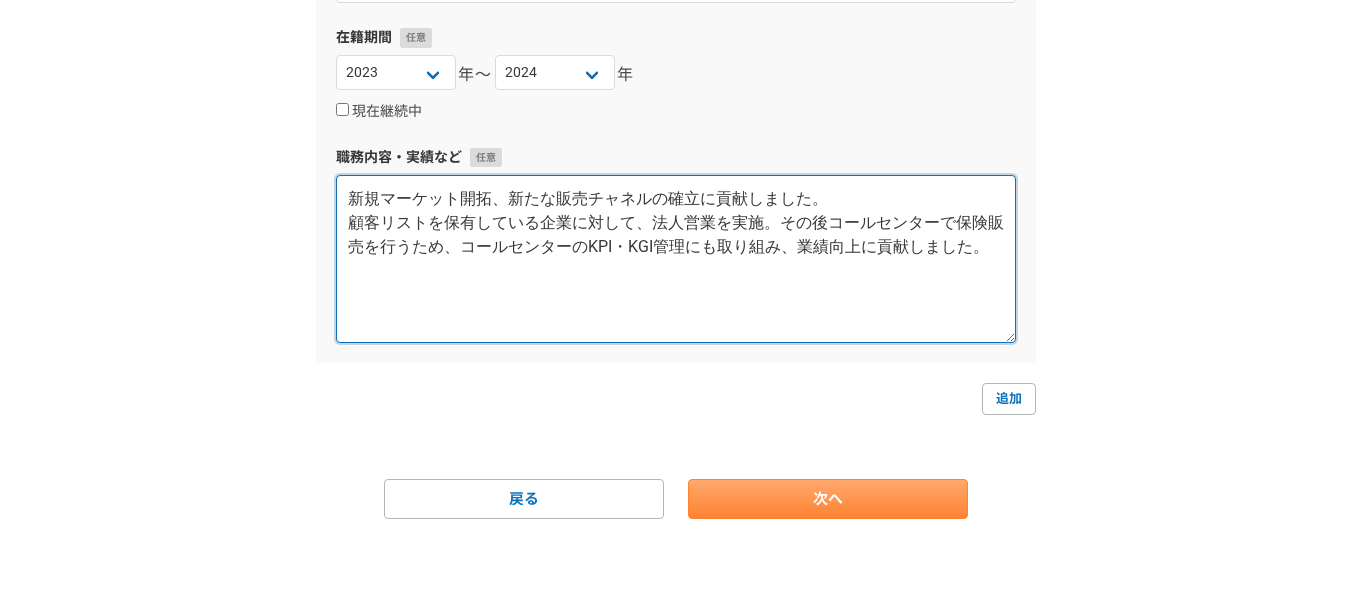 type on "新規マーケット開拓、新たな販売チャネルの確立に貢献しました。
顧客リストを保有している企業に対して、法人営業を実施。その後コールセンターで保険販売を行うため、コールセンターのKPI・KGI管理にも取り組み、業績向上に貢献しました。" 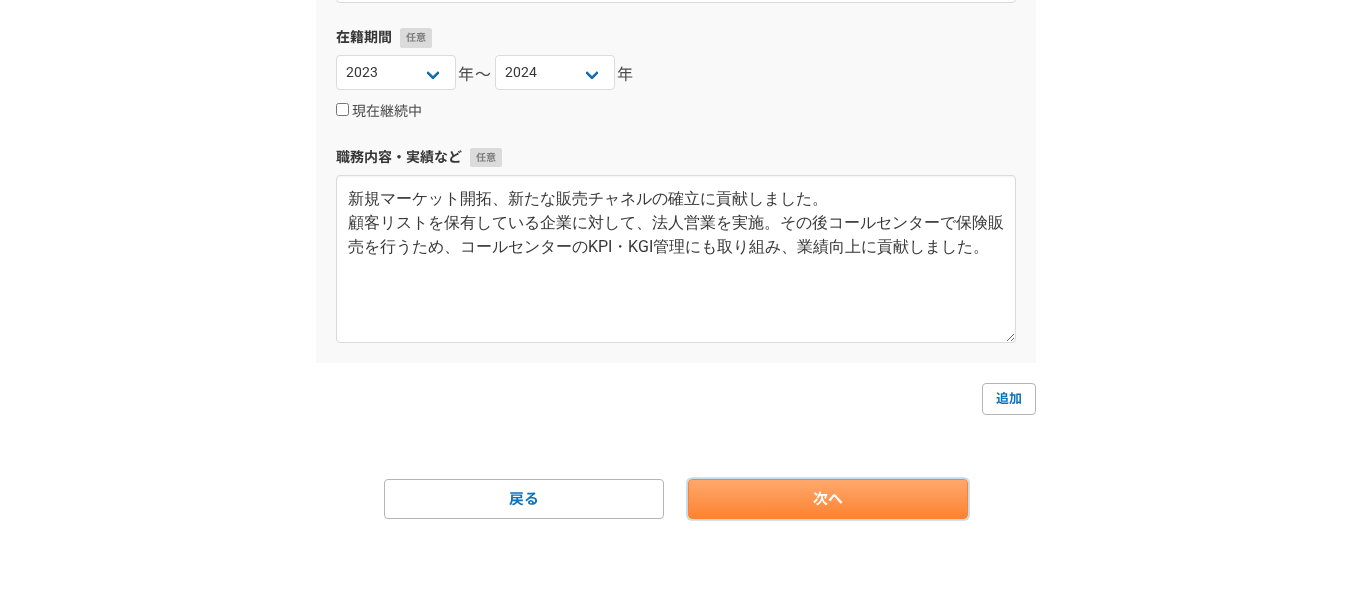 click on "次へ" at bounding box center (828, 499) 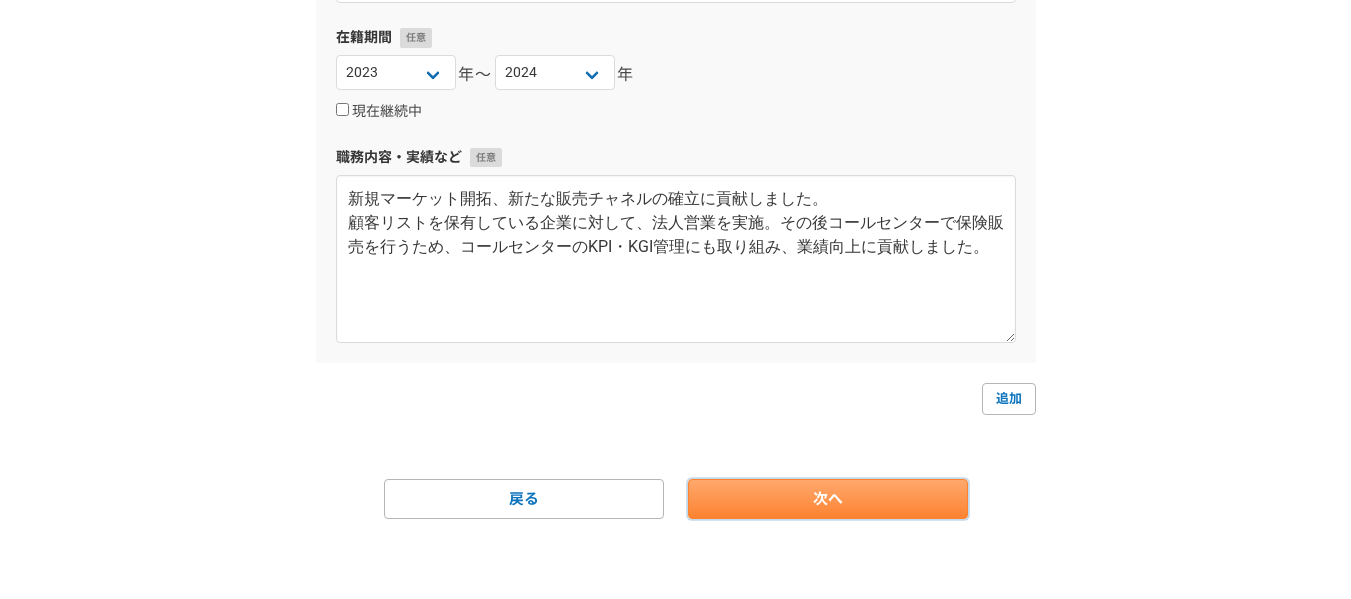 scroll, scrollTop: 0, scrollLeft: 0, axis: both 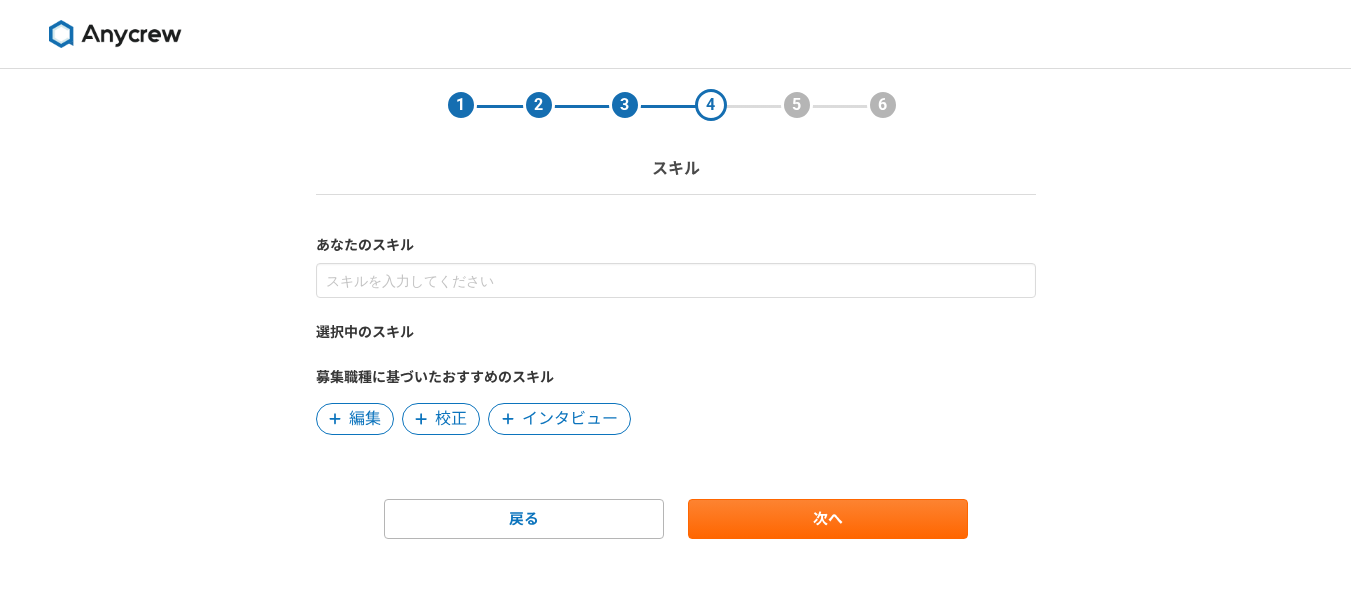 click on "あなたのスキル 選択中のスキル 募集職種に基づいたおすすめのスキル 編集 校正 インタビュー" at bounding box center [676, 335] 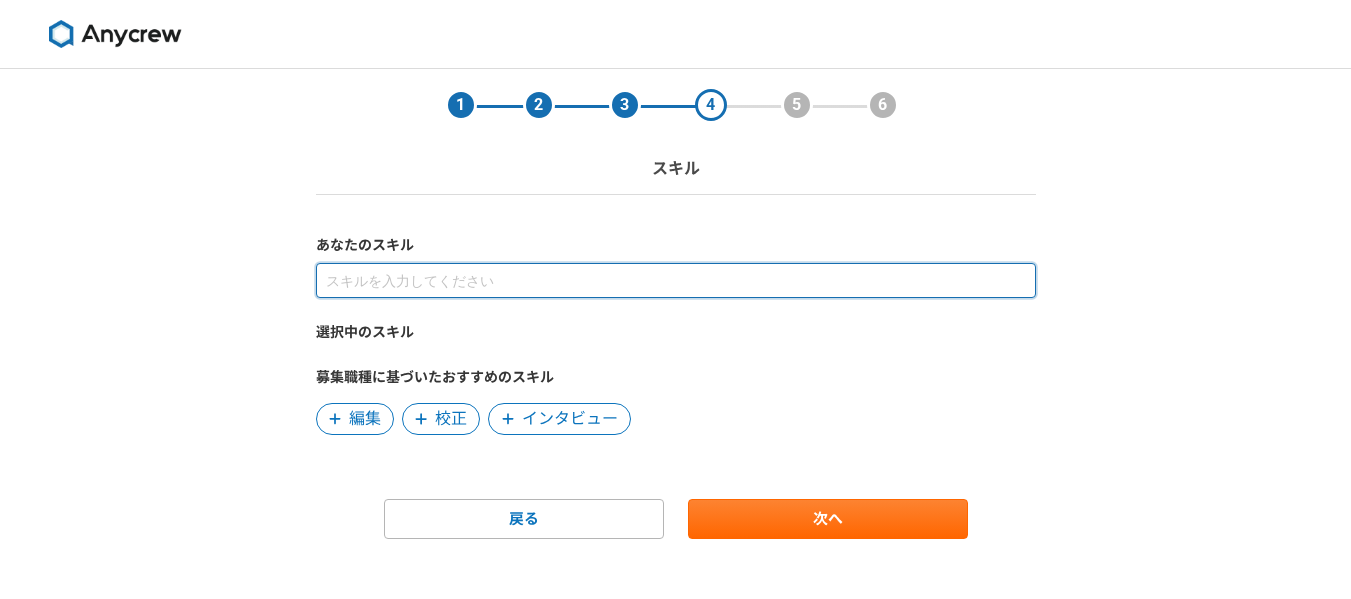 click at bounding box center (676, 280) 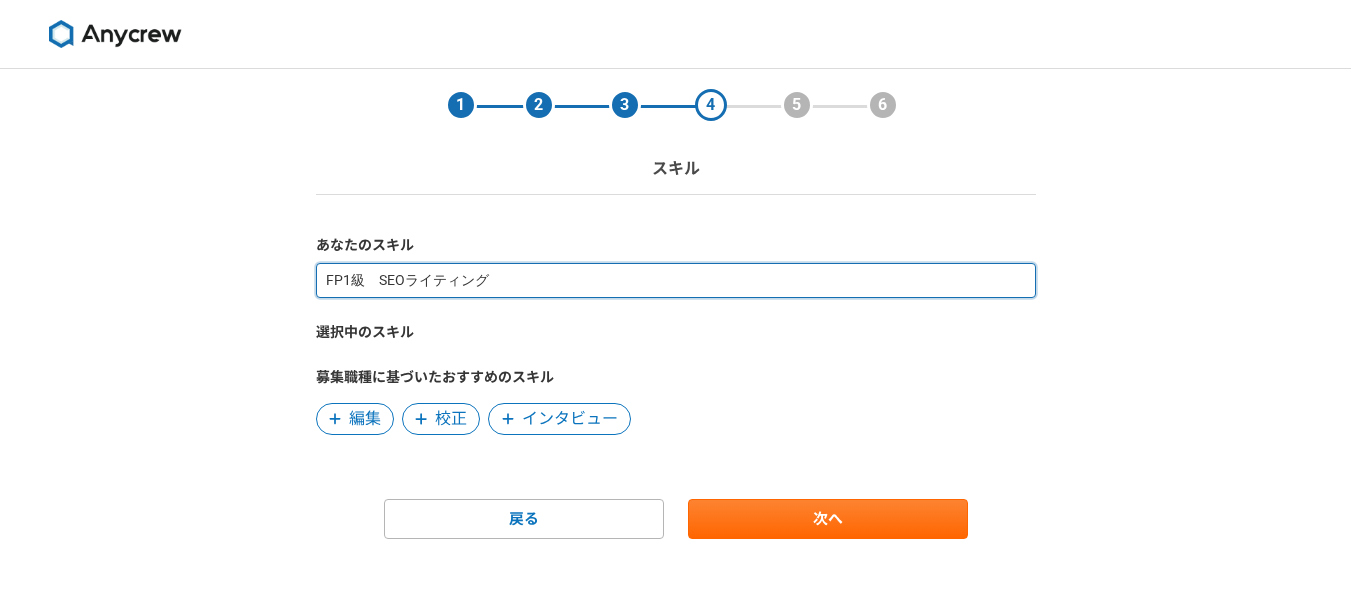 type on "FP1級　SEOライティング" 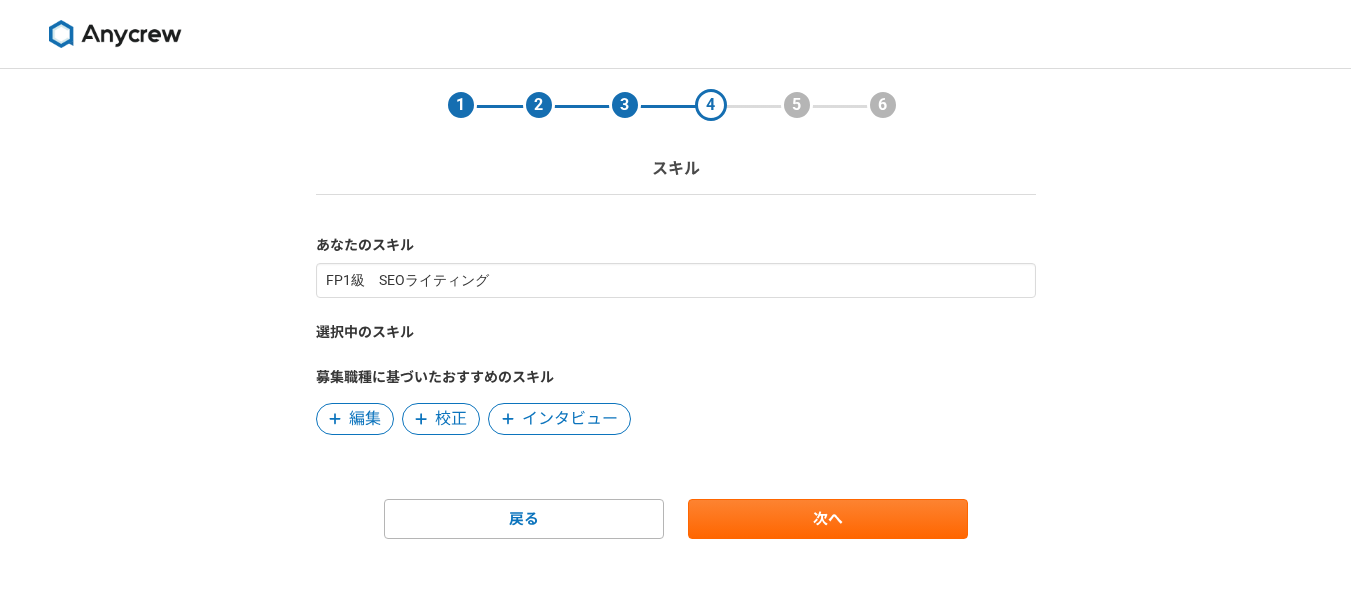 click on "編集" at bounding box center (365, 419) 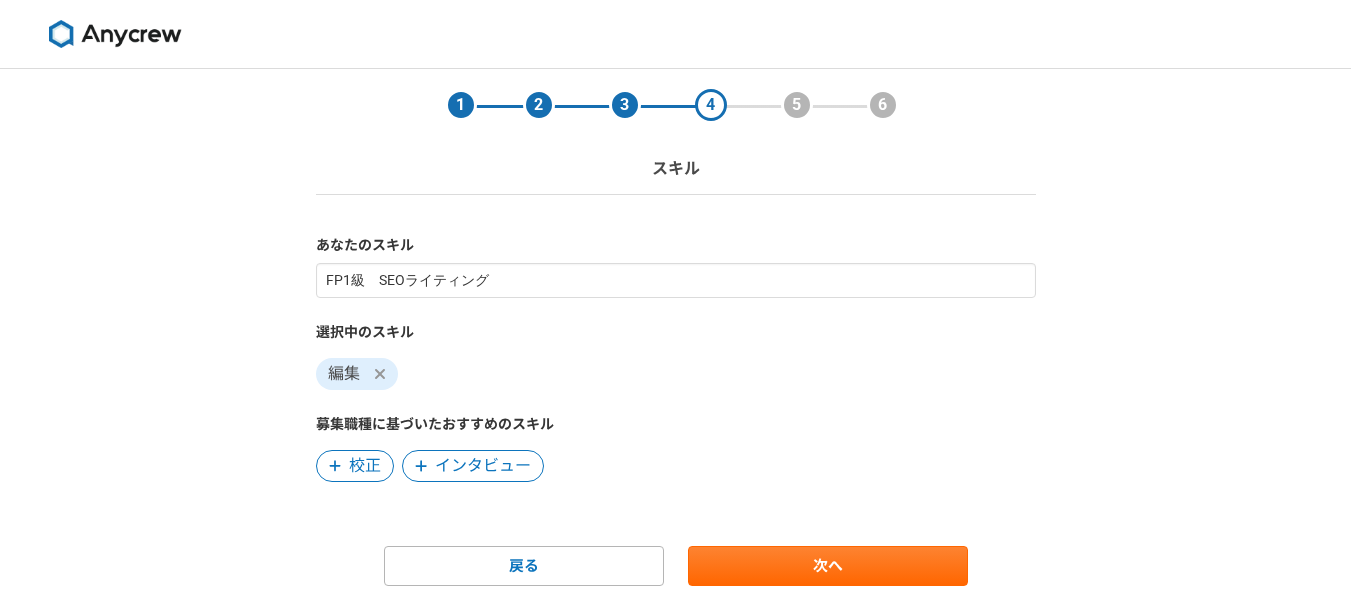 click on "校正" at bounding box center [365, 466] 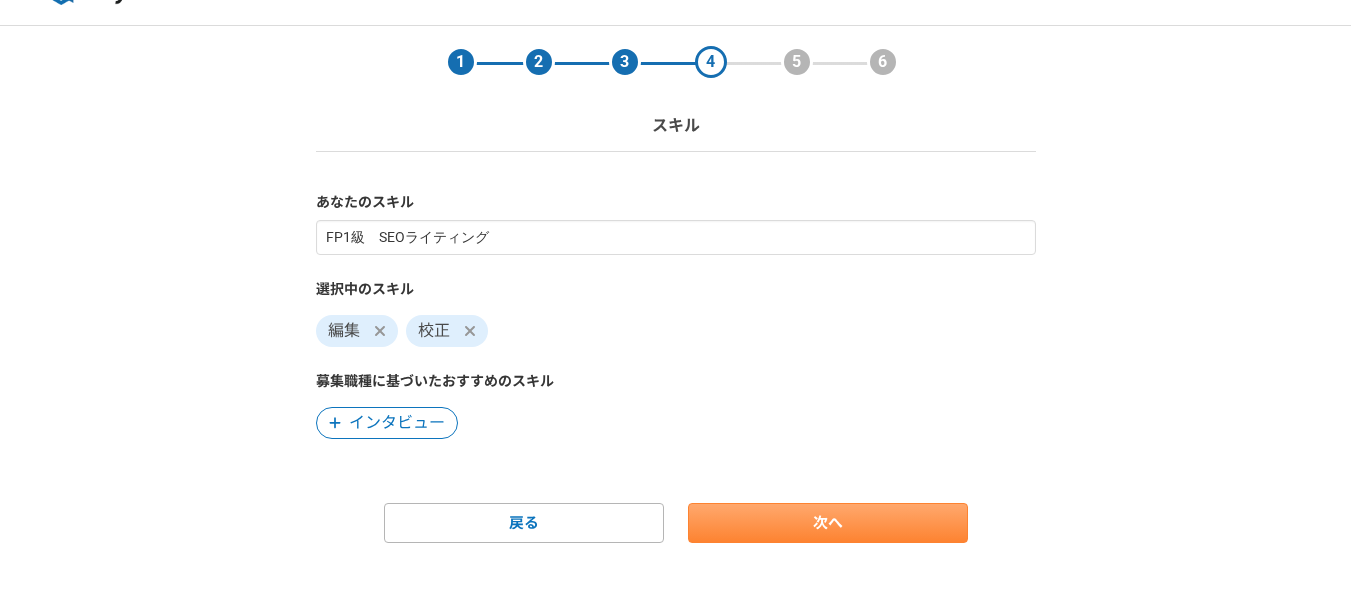 scroll, scrollTop: 67, scrollLeft: 0, axis: vertical 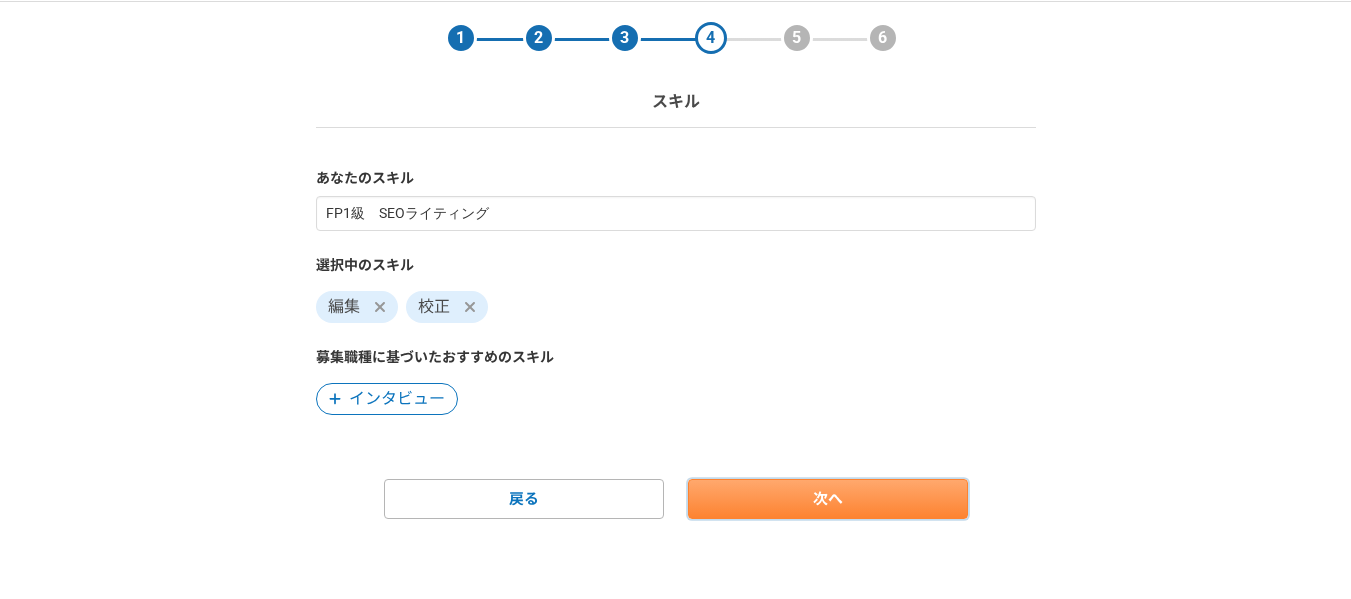 click on "次へ" at bounding box center [828, 499] 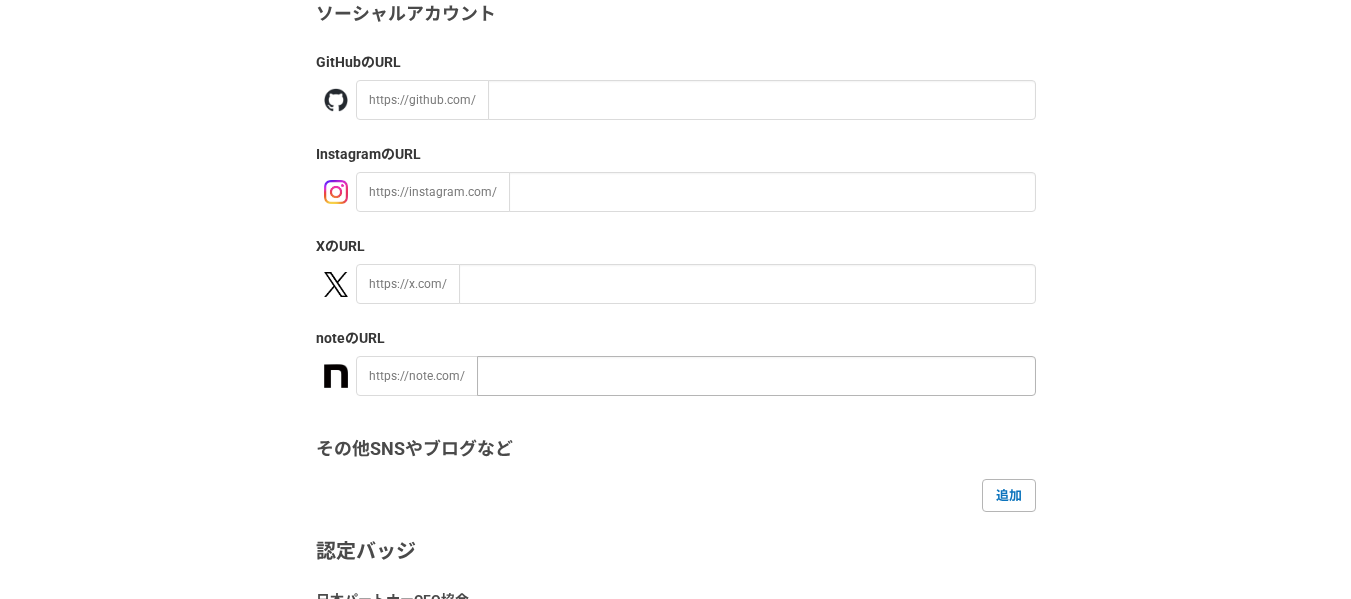 scroll, scrollTop: 167, scrollLeft: 0, axis: vertical 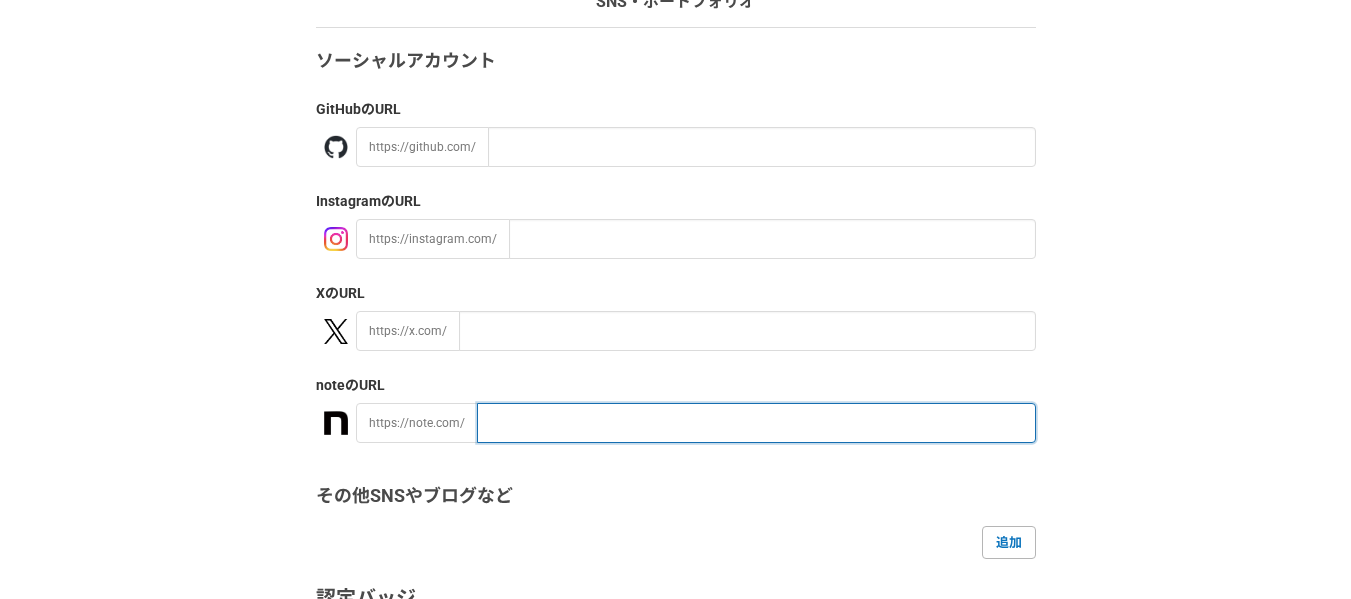 click at bounding box center [756, 423] 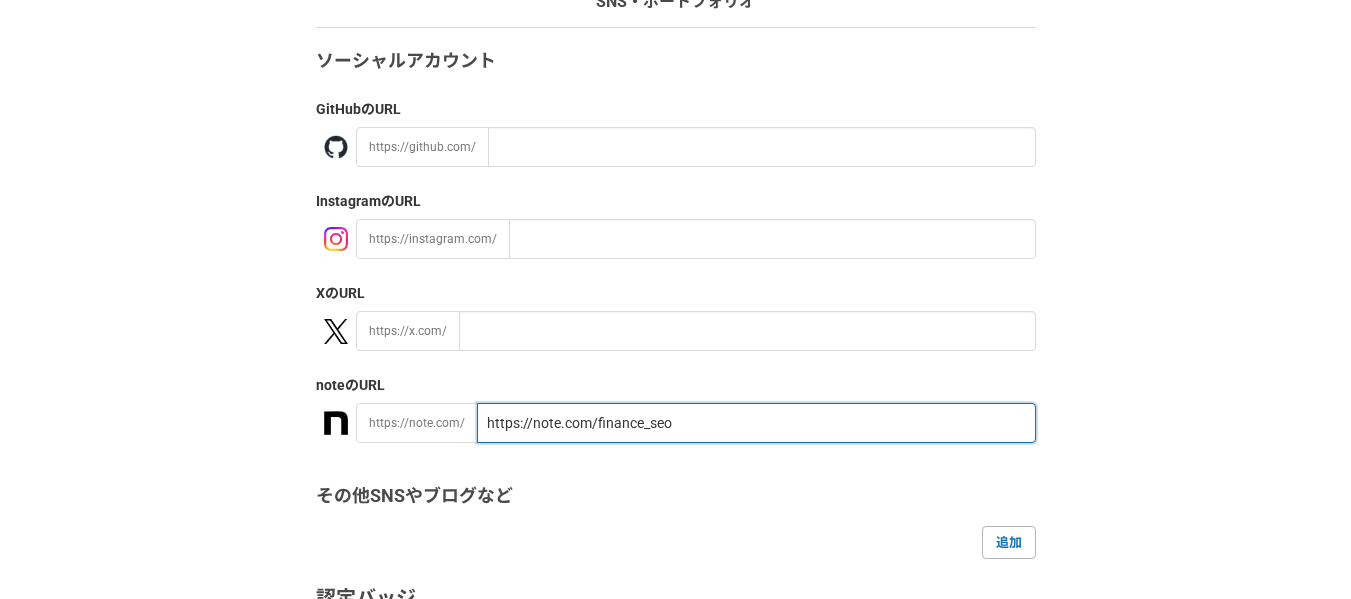 type on "https://note.com/finance_seo" 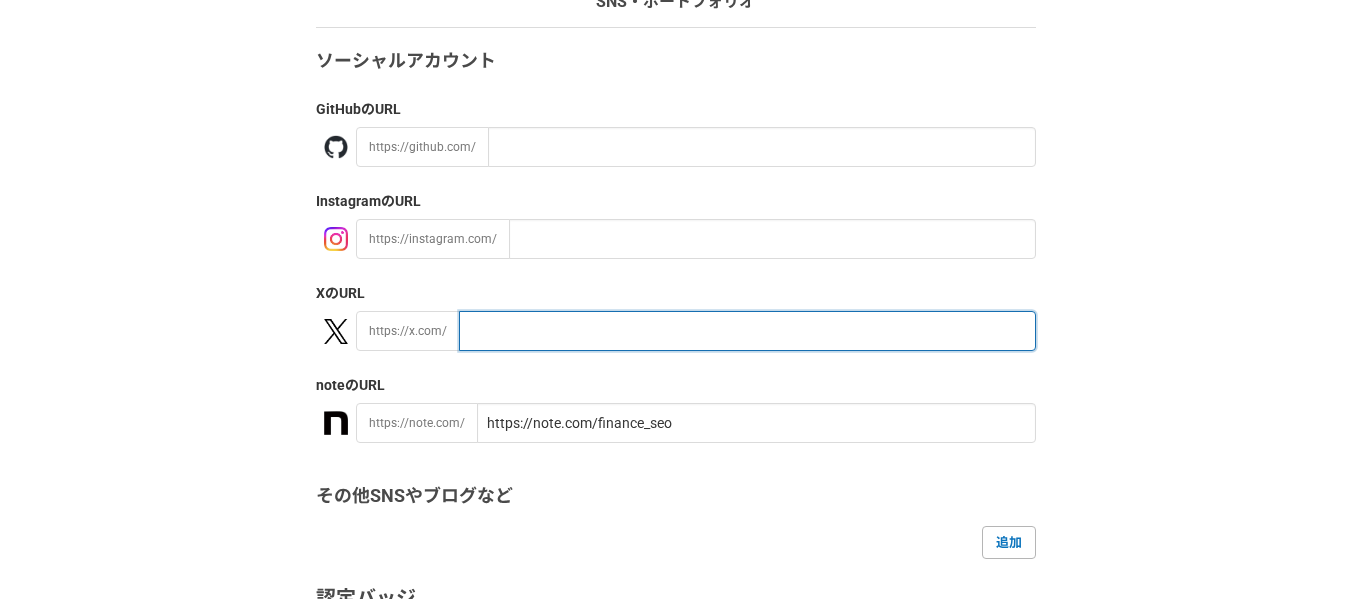 click at bounding box center [747, 331] 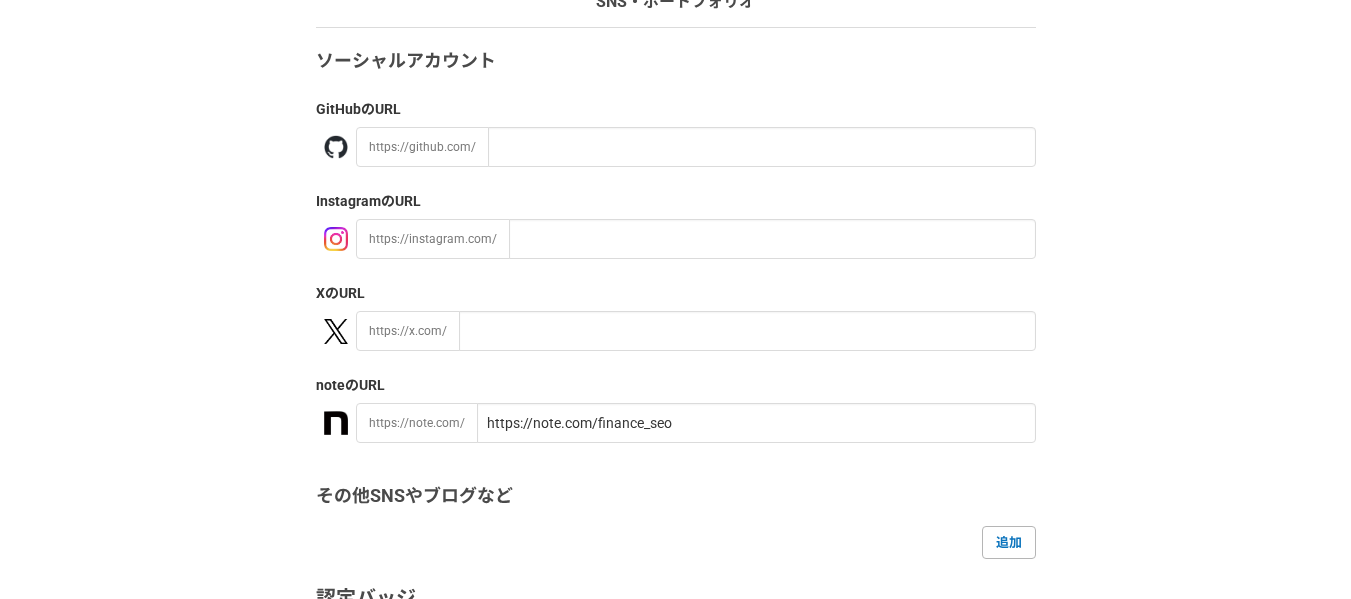 click on "X のURL https://x.com/" at bounding box center [676, 317] 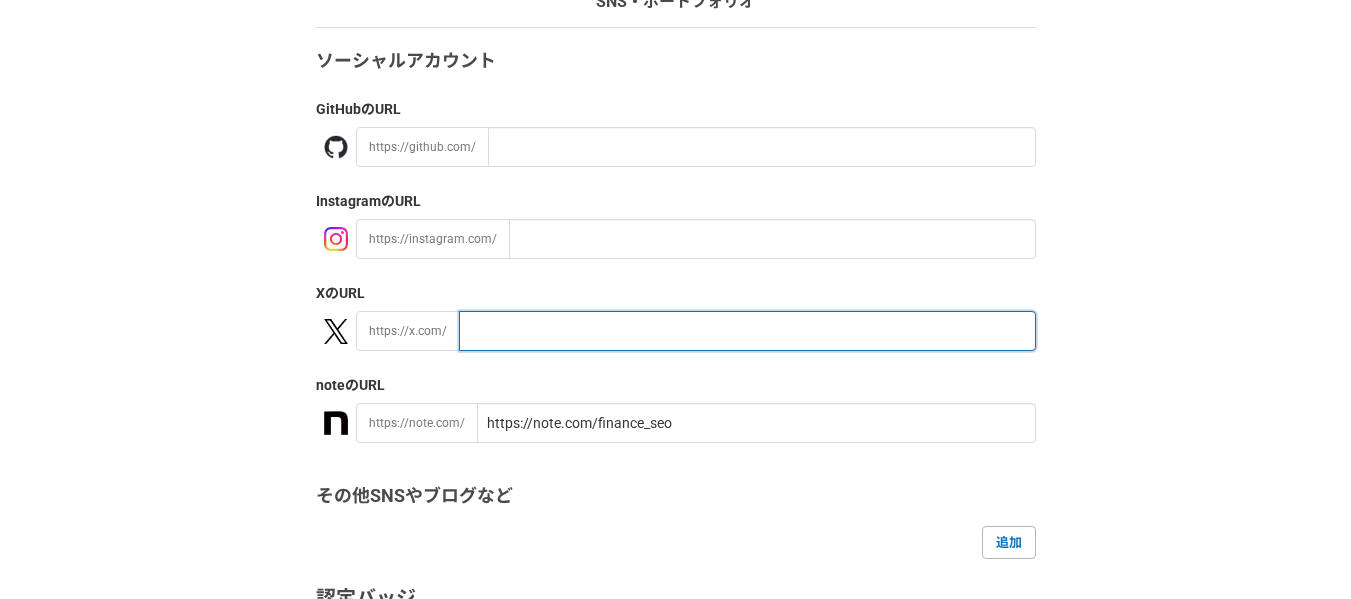 click at bounding box center [747, 331] 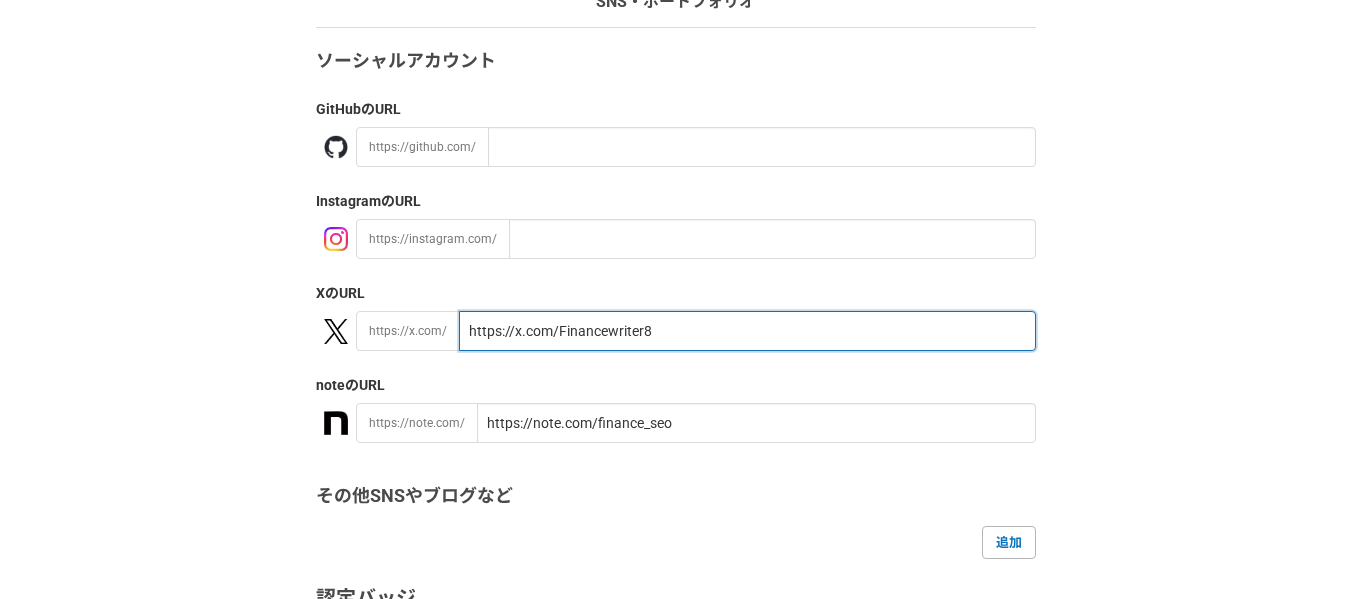 click on "https://x.com/Financewriter8" at bounding box center (747, 331) 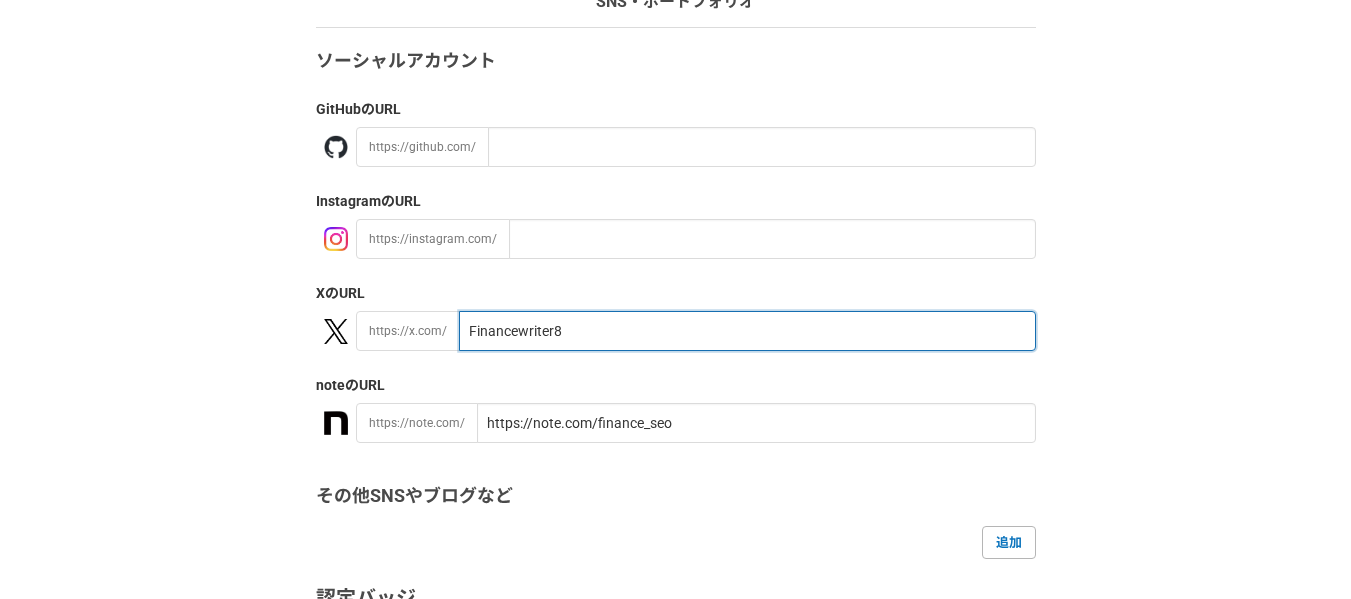 click on "Financewriter8" at bounding box center [747, 331] 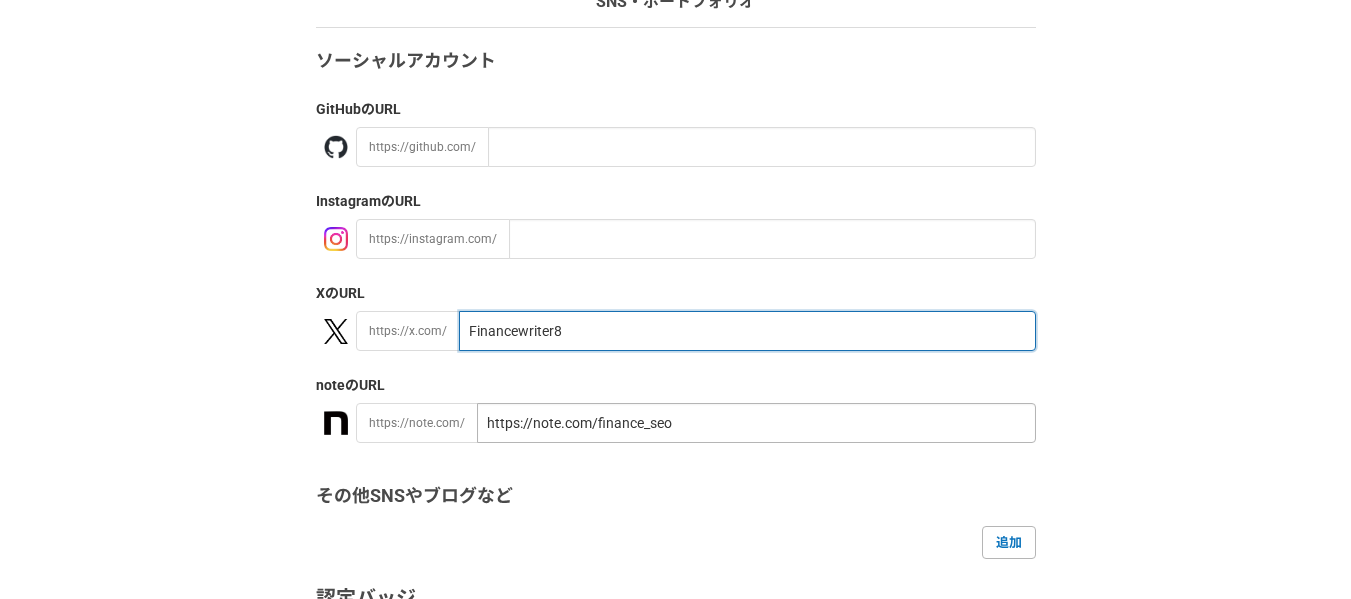 type on "Financewriter8" 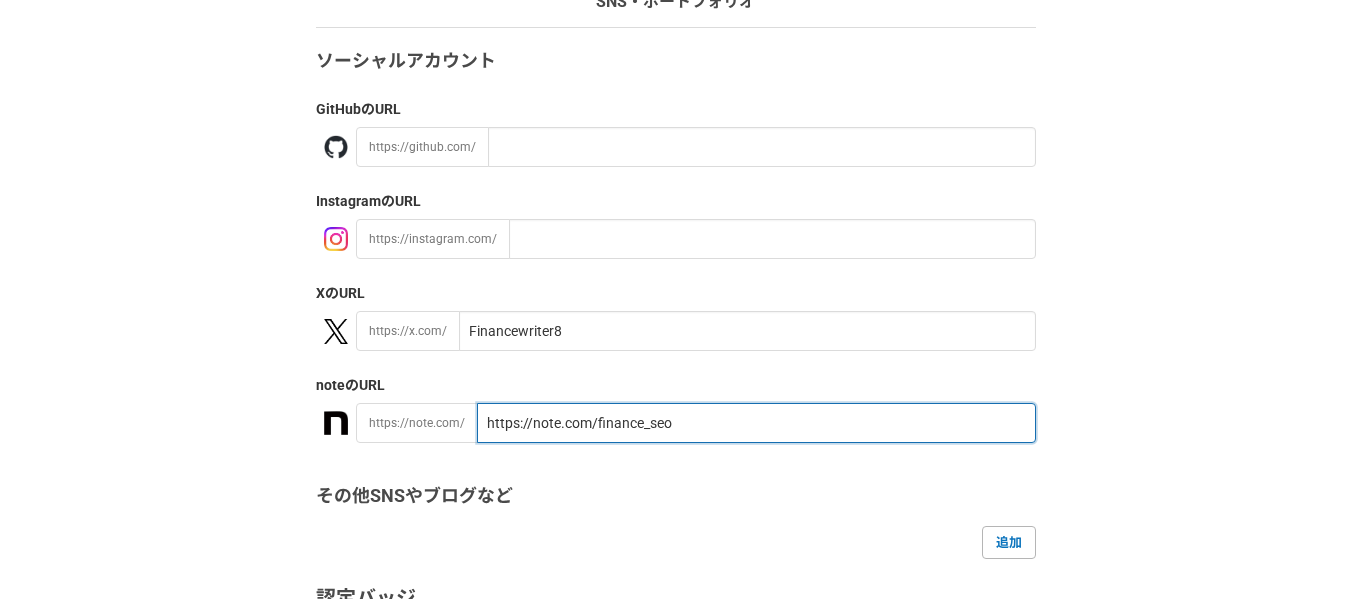 click on "https://note.com/finance_seo" at bounding box center (756, 423) 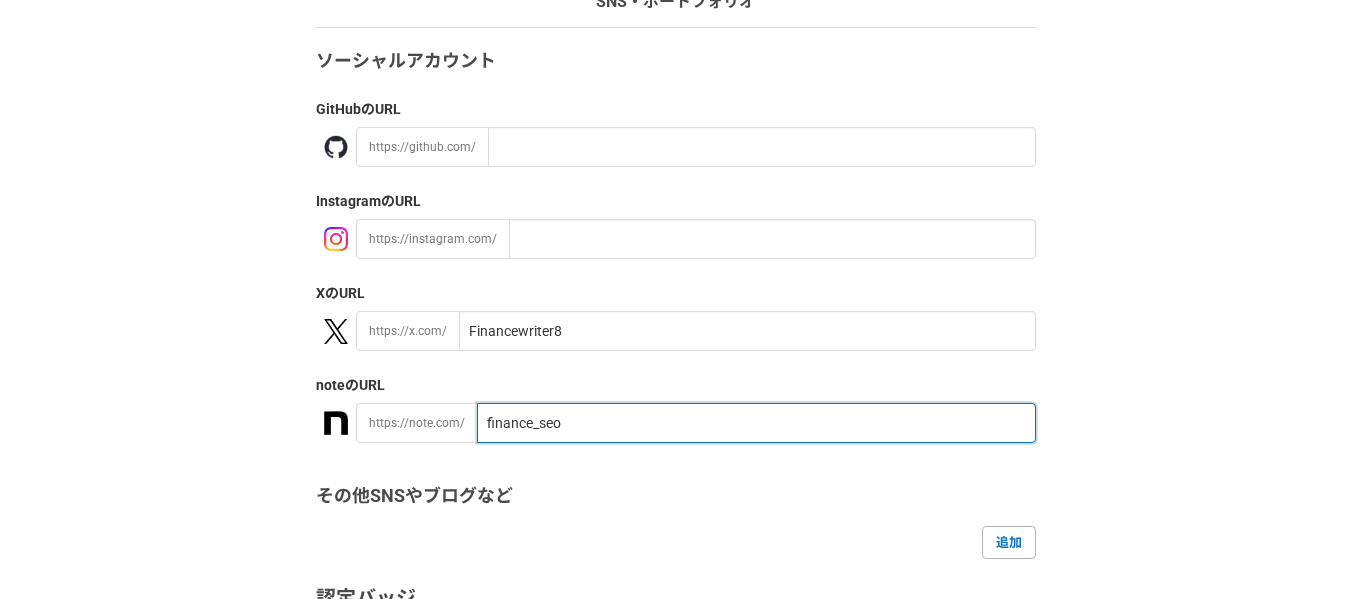 click on "finance_seo" at bounding box center (756, 423) 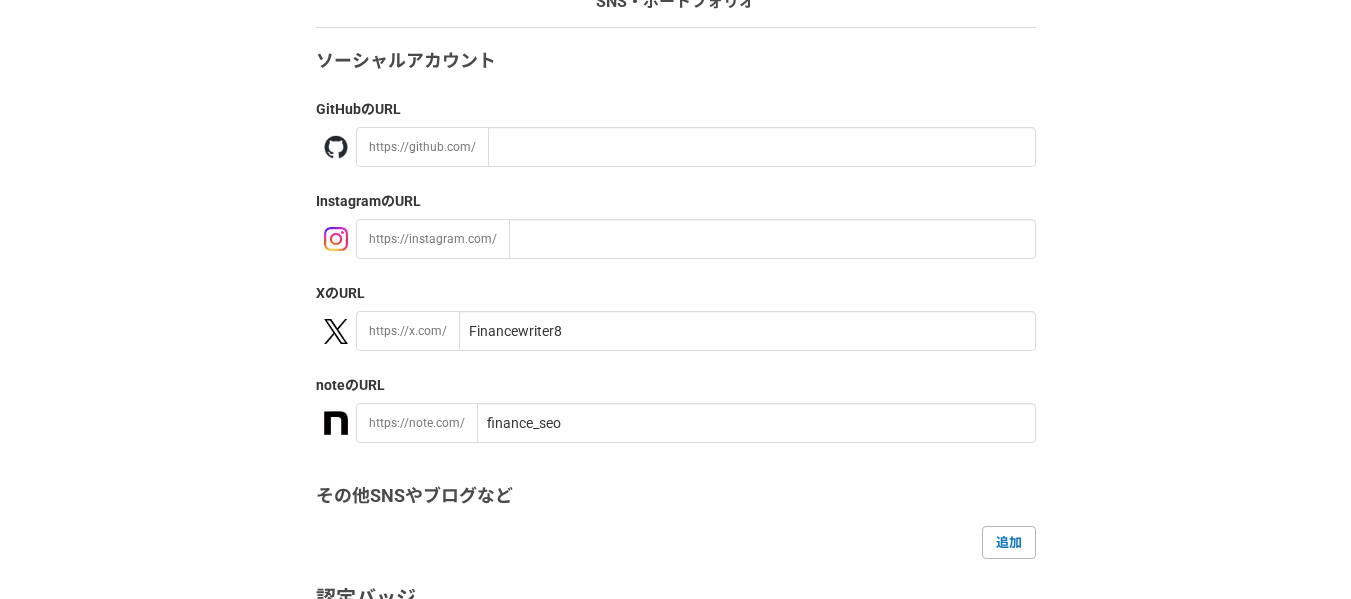 click on "その他SNSやブログなど" at bounding box center (676, 496) 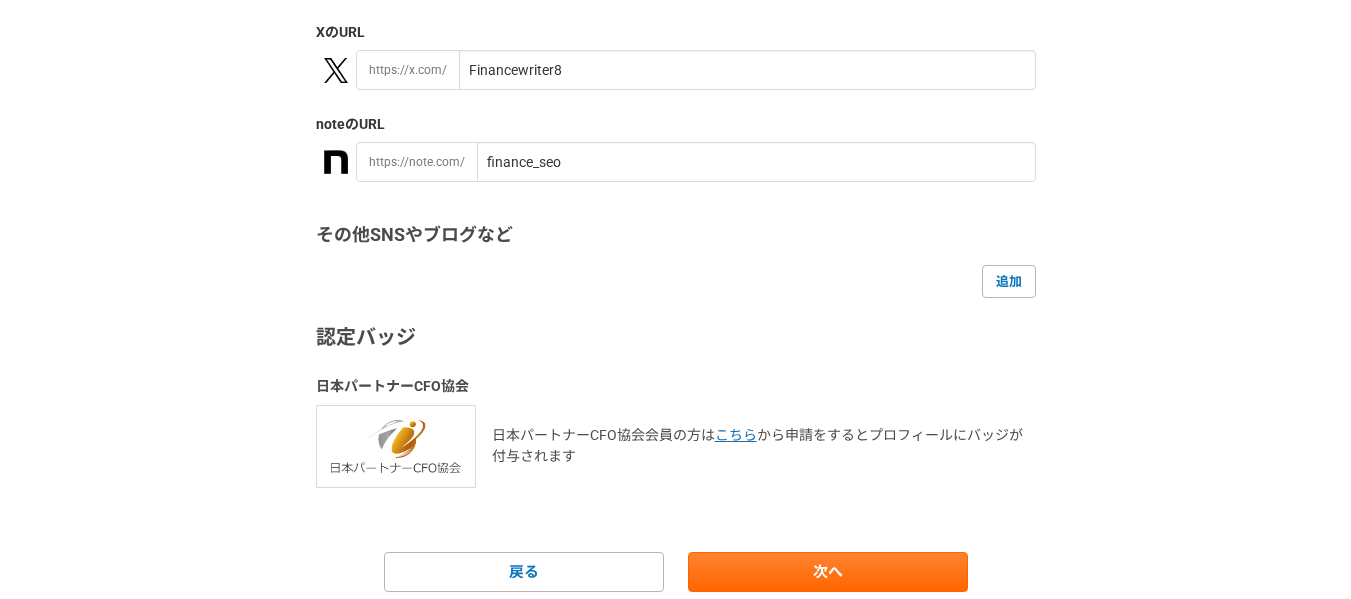 scroll, scrollTop: 500, scrollLeft: 0, axis: vertical 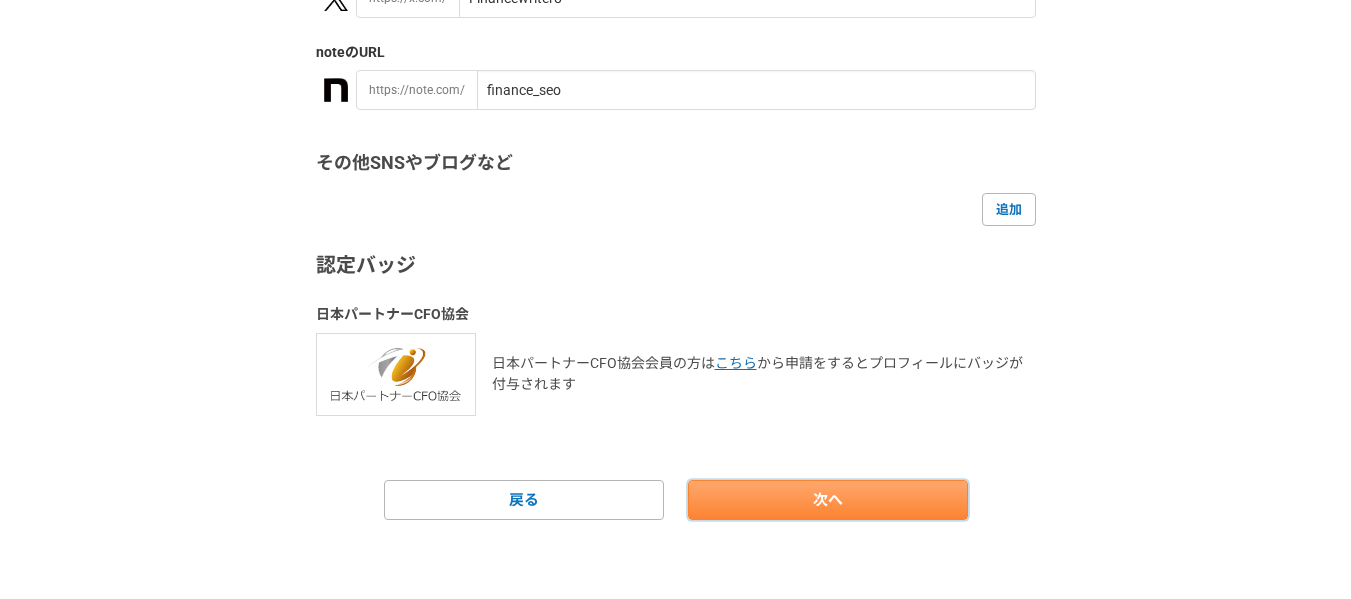 click on "次へ" at bounding box center [828, 500] 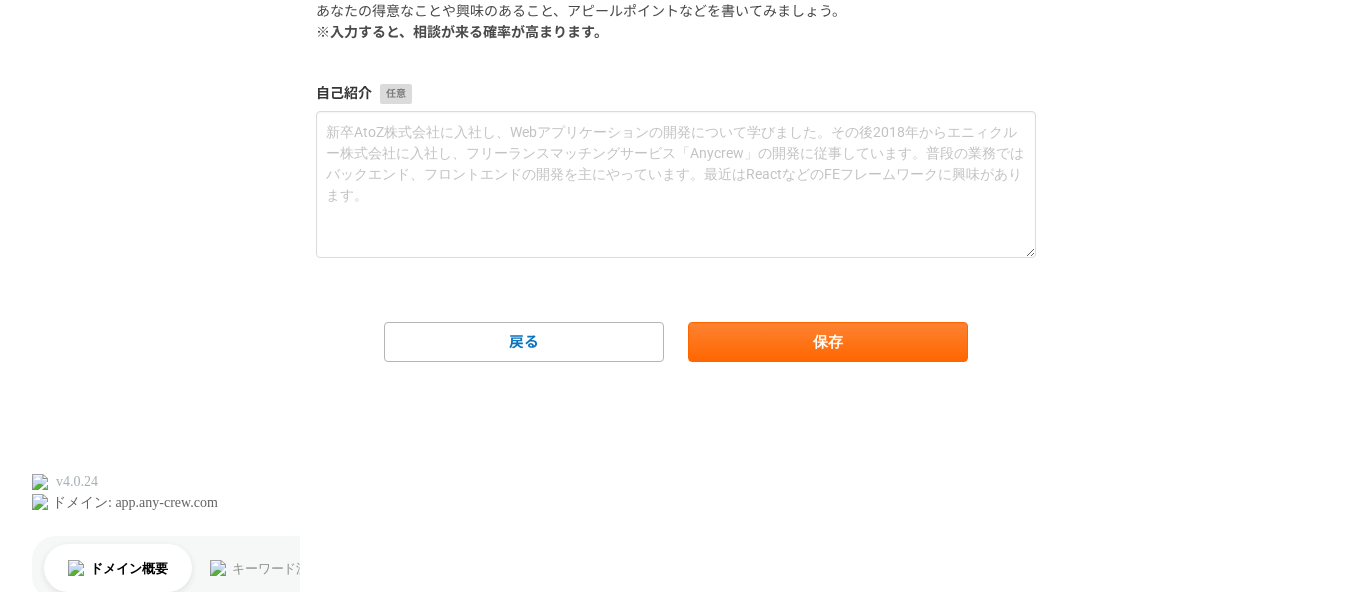 scroll, scrollTop: 0, scrollLeft: 0, axis: both 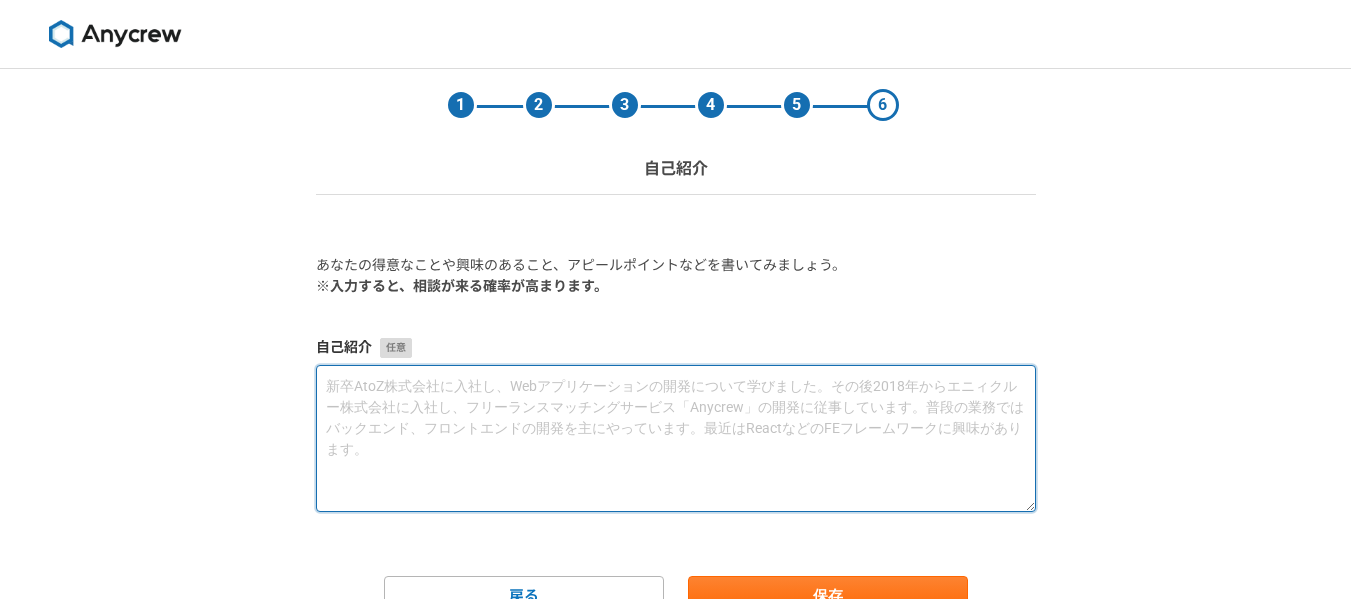 click at bounding box center [676, 438] 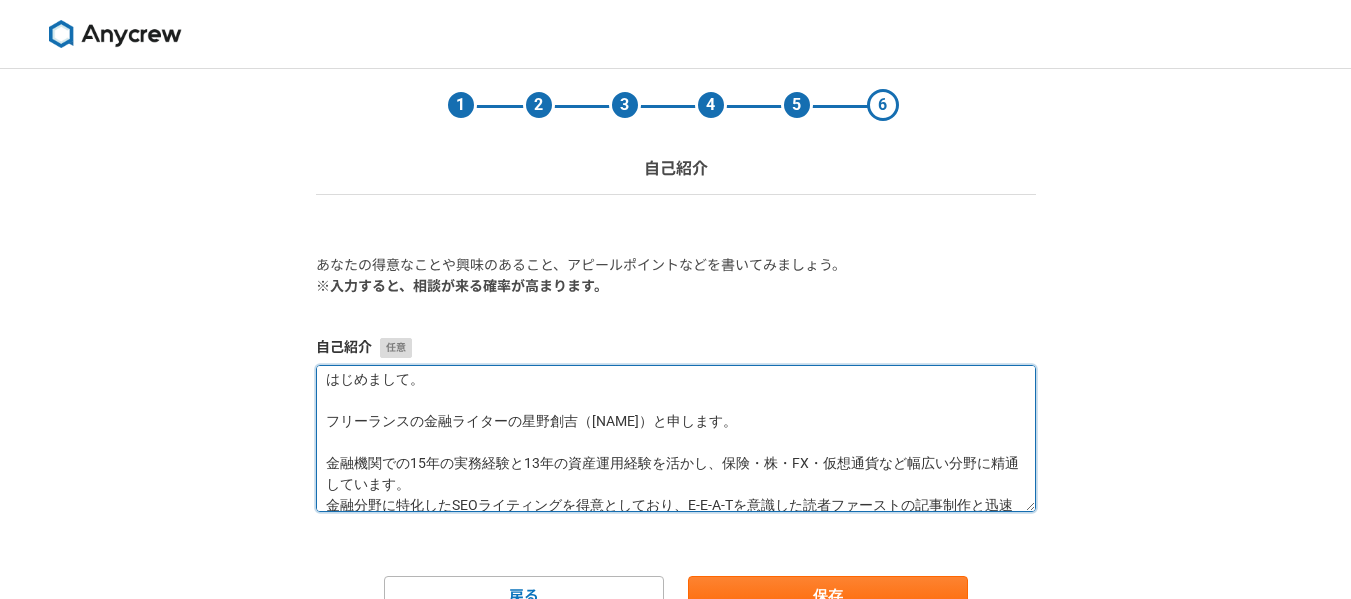 scroll, scrollTop: 0, scrollLeft: 0, axis: both 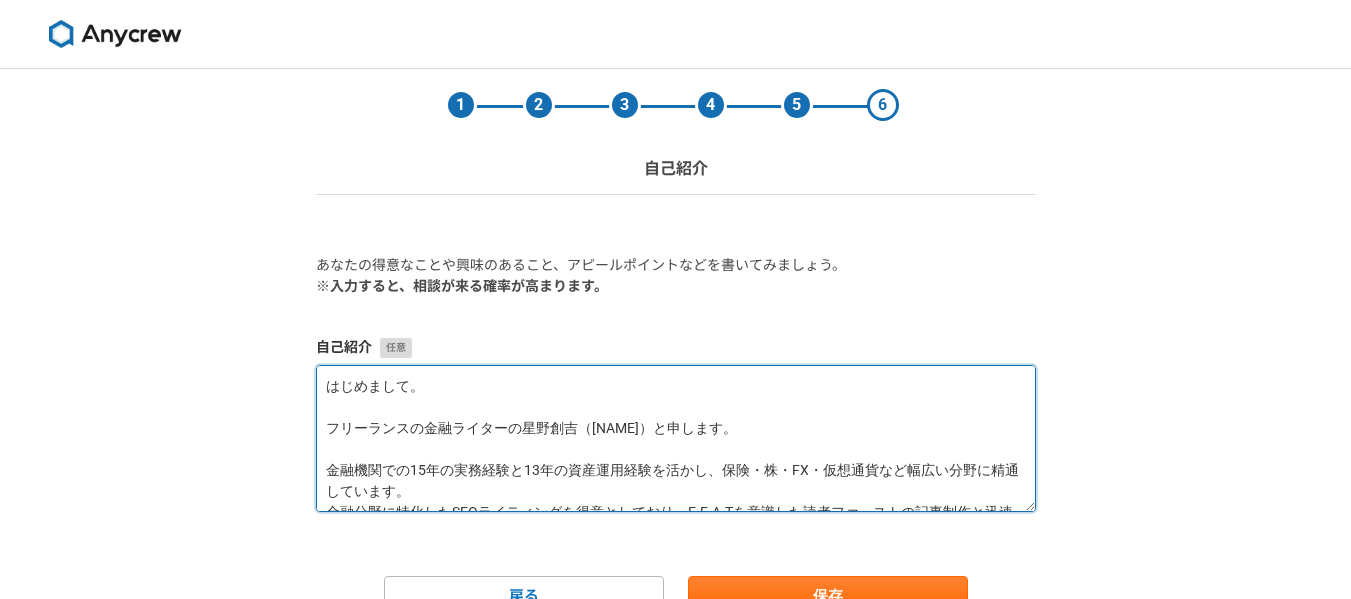 click on "はじめまして。
フリーランスの金融ライターの星野創吉（[NAME]）と申します。
金融機関での15年の実務経験と13年の資産運用経験を活かし、保険・株・FX・仮想通貨など幅広い分野に精通しています。
金融分野に特化したSEOライティングを得意としており、E-E-A-Tを意識した読者ファーストの記事制作と迅速なレスポンスが強みです。" at bounding box center [676, 438] 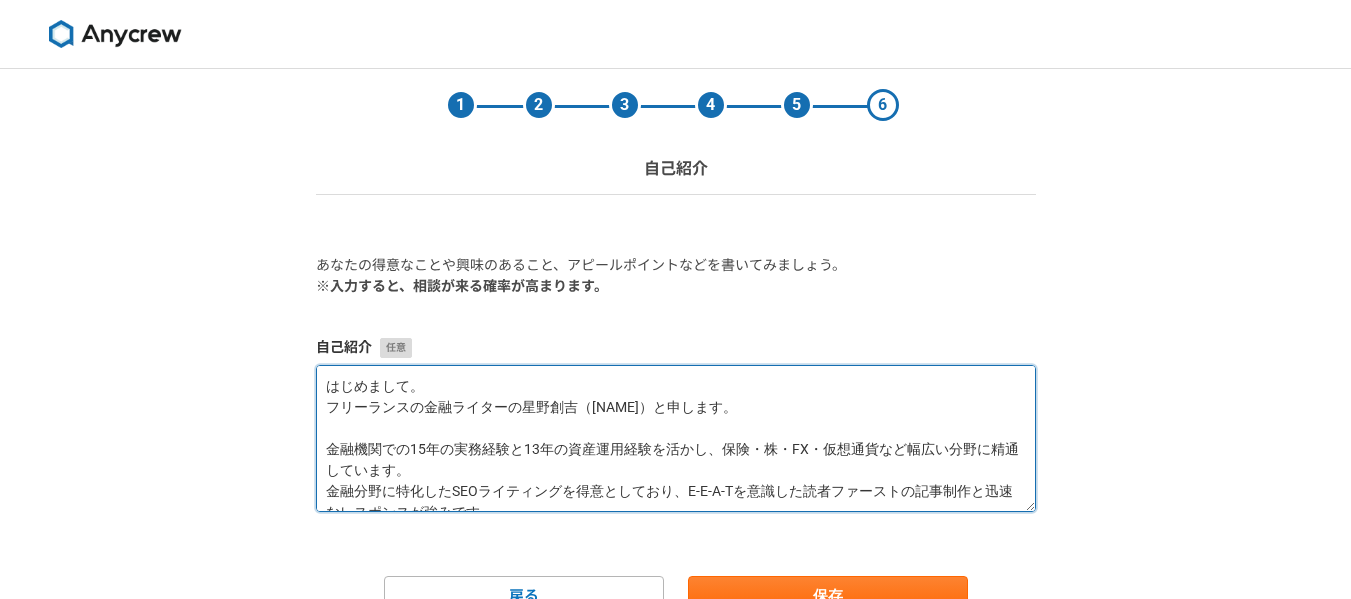 click on "はじめまして。
フリーランスの金融ライターの星野創吉（[NAME]）と申します。
金融機関での15年の実務経験と13年の資産運用経験を活かし、保険・株・FX・仮想通貨など幅広い分野に精通しています。
金融分野に特化したSEOライティングを得意としており、E-E-A-Tを意識した読者ファーストの記事制作と迅速なレスポンスが強みです。" at bounding box center [676, 438] 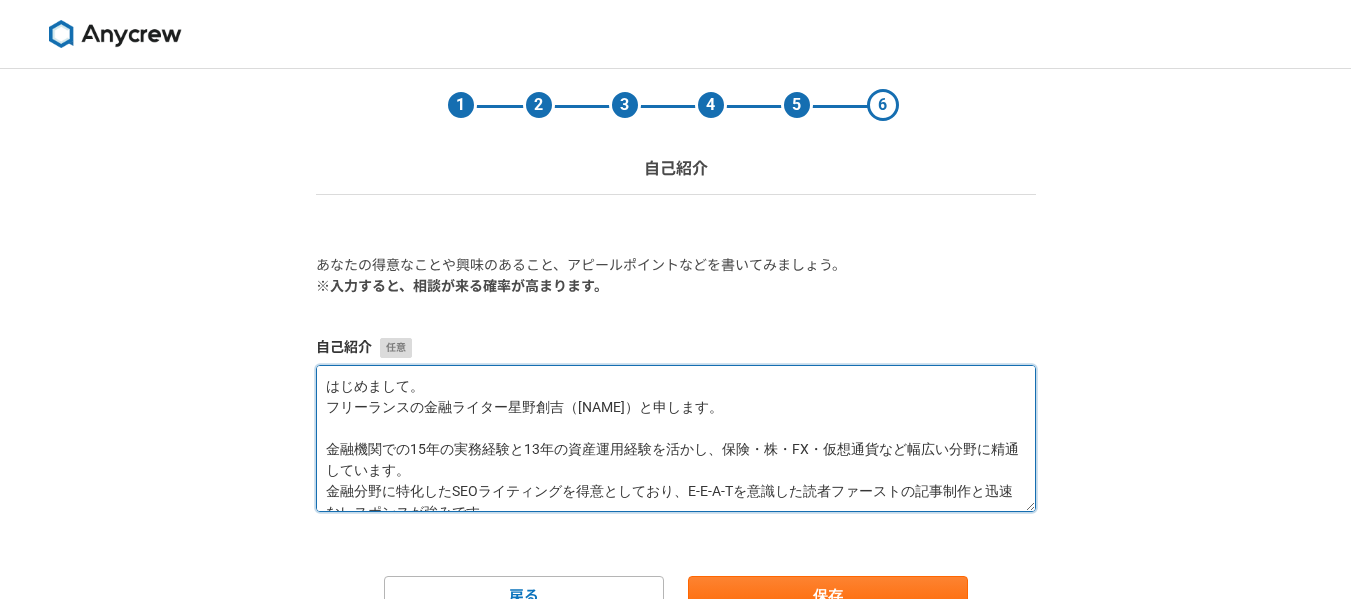 scroll, scrollTop: 21, scrollLeft: 0, axis: vertical 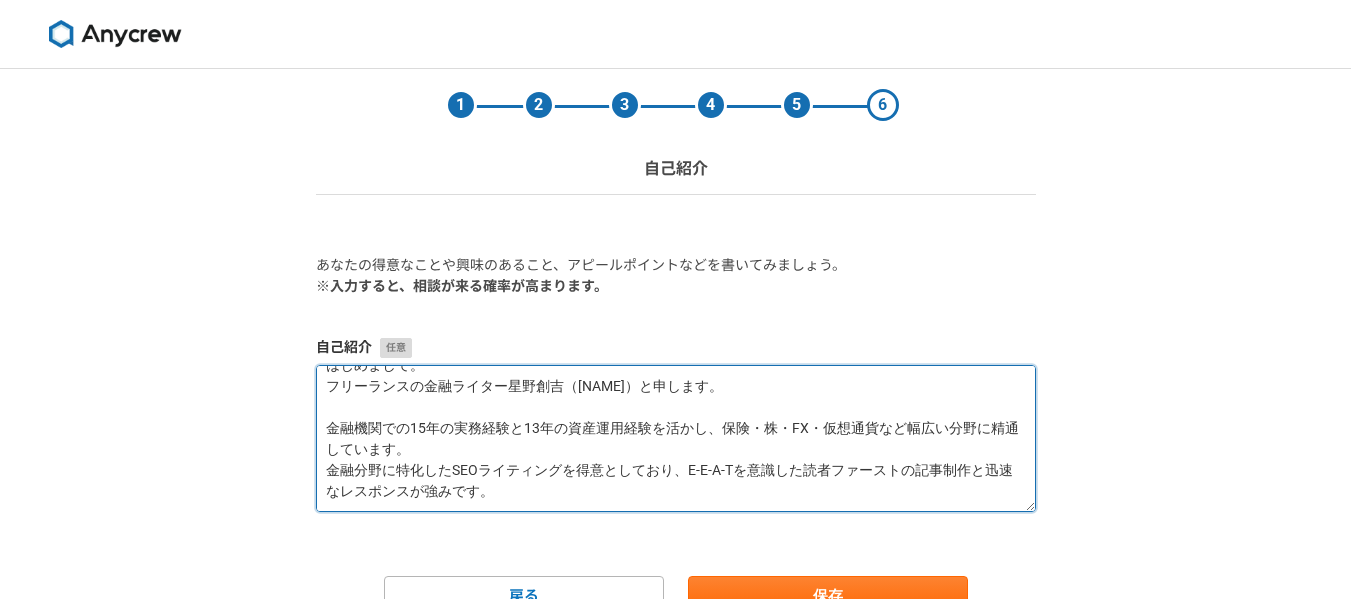 click on "はじめまして。
フリーランスの金融ライター星野創吉（[NAME]）と申します。
金融機関での15年の実務経験と13年の資産運用経験を活かし、保険・株・FX・仮想通貨など幅広い分野に精通しています。
金融分野に特化したSEOライティングを得意としており、E-E-A-Tを意識した読者ファーストの記事制作と迅速なレスポンスが強みです。" at bounding box center [676, 438] 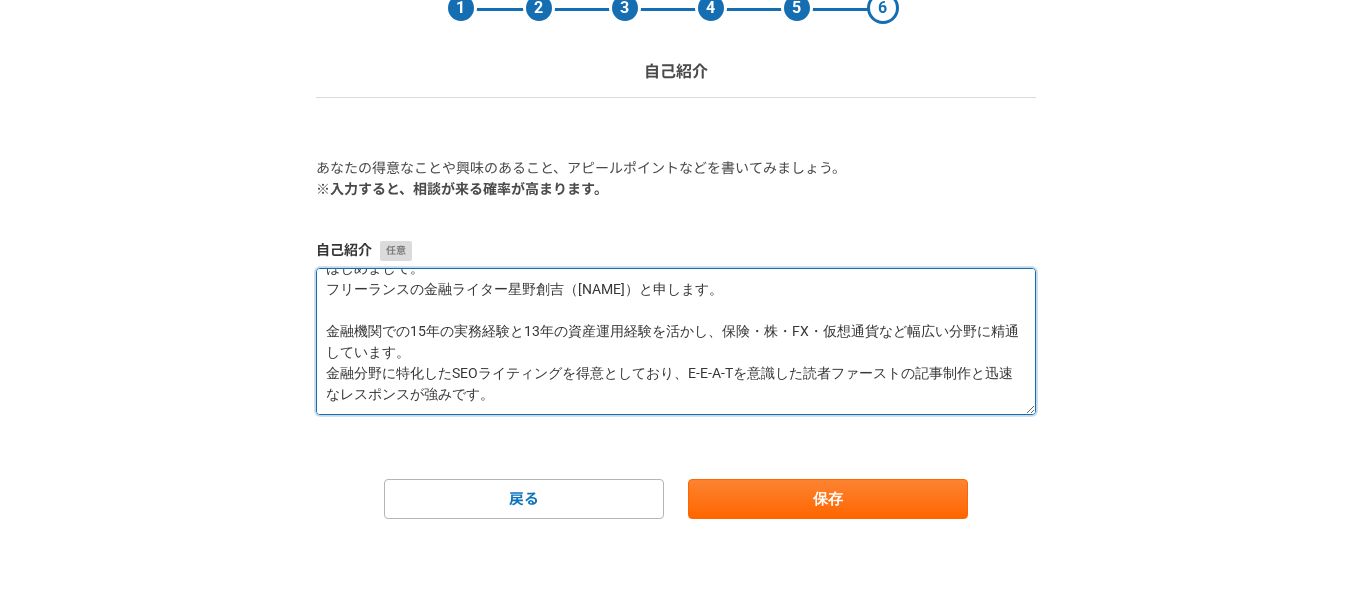 scroll, scrollTop: 0, scrollLeft: 0, axis: both 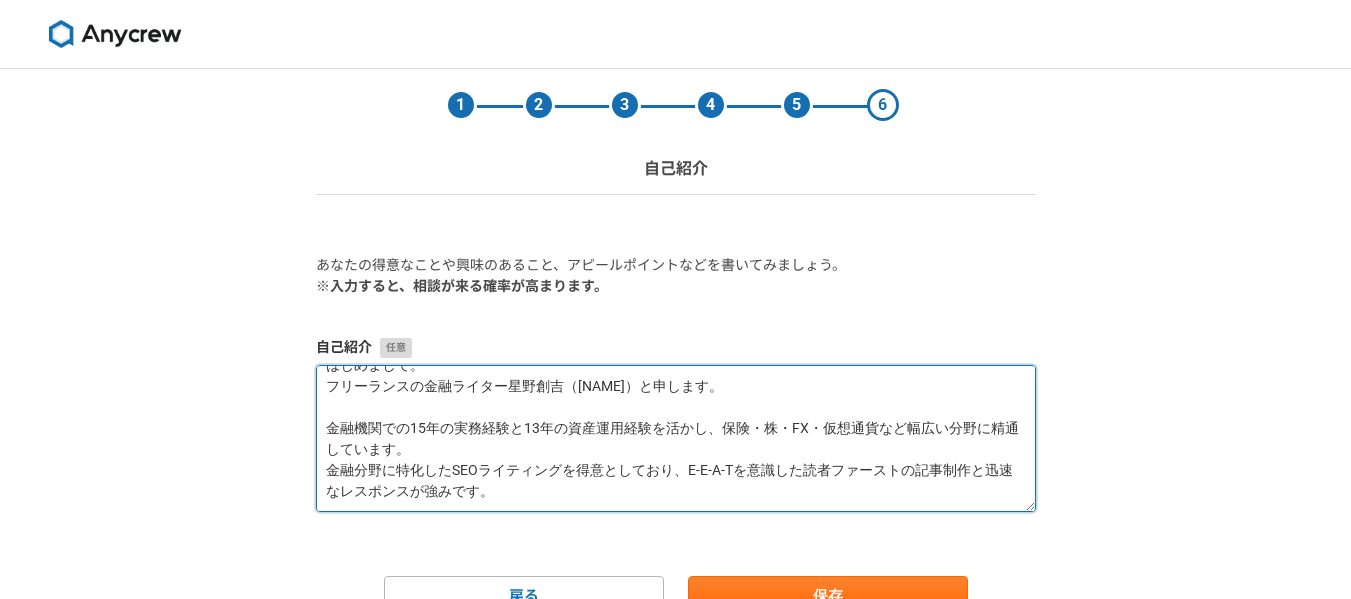 click on "はじめまして。
フリーランスの金融ライター星野創吉（[NAME]）と申します。
金融機関での15年の実務経験と13年の資産運用経験を活かし、保険・株・FX・仮想通貨など幅広い分野に精通しています。
金融分野に特化したSEOライティングを得意としており、E-E-A-Tを意識した読者ファーストの記事制作と迅速なレスポンスが強みです。" at bounding box center [676, 438] 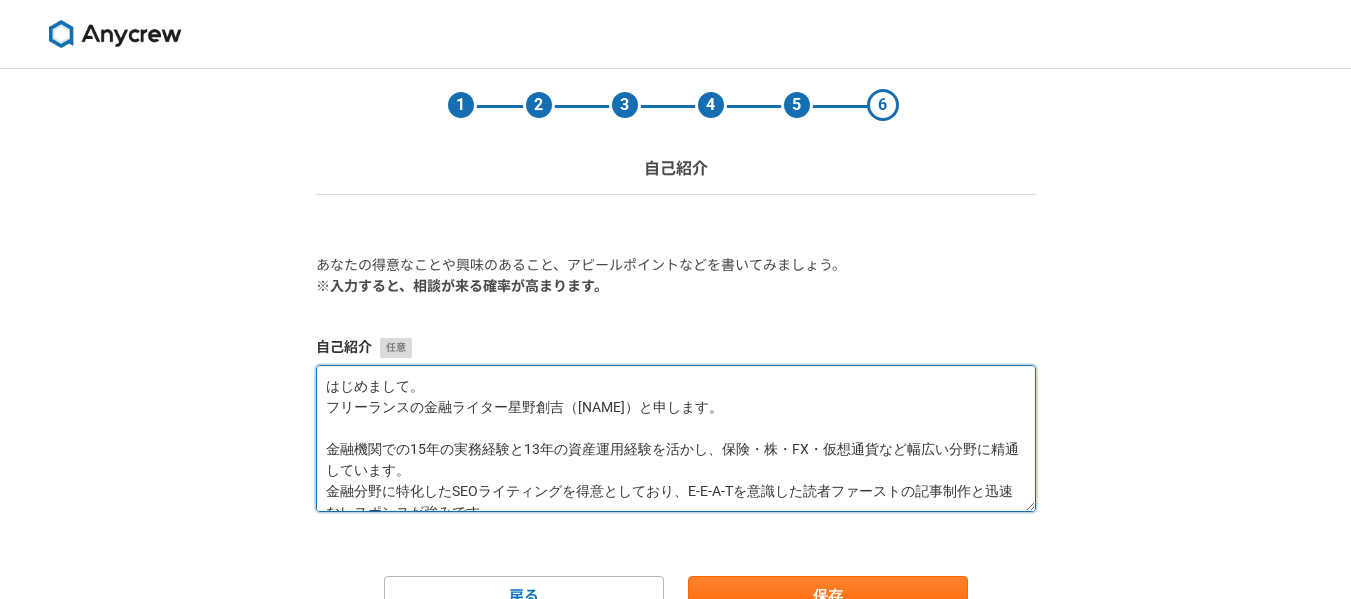 click on "はじめまして。
フリーランスの金融ライター星野創吉（[NAME]）と申します。
金融機関での15年の実務経験と13年の資産運用経験を活かし、保険・株・FX・仮想通貨など幅広い分野に精通しています。
金融分野に特化したSEOライティングを得意としており、E-E-A-Tを意識した読者ファーストの記事制作と迅速なレスポンスが強みです。" at bounding box center [676, 438] 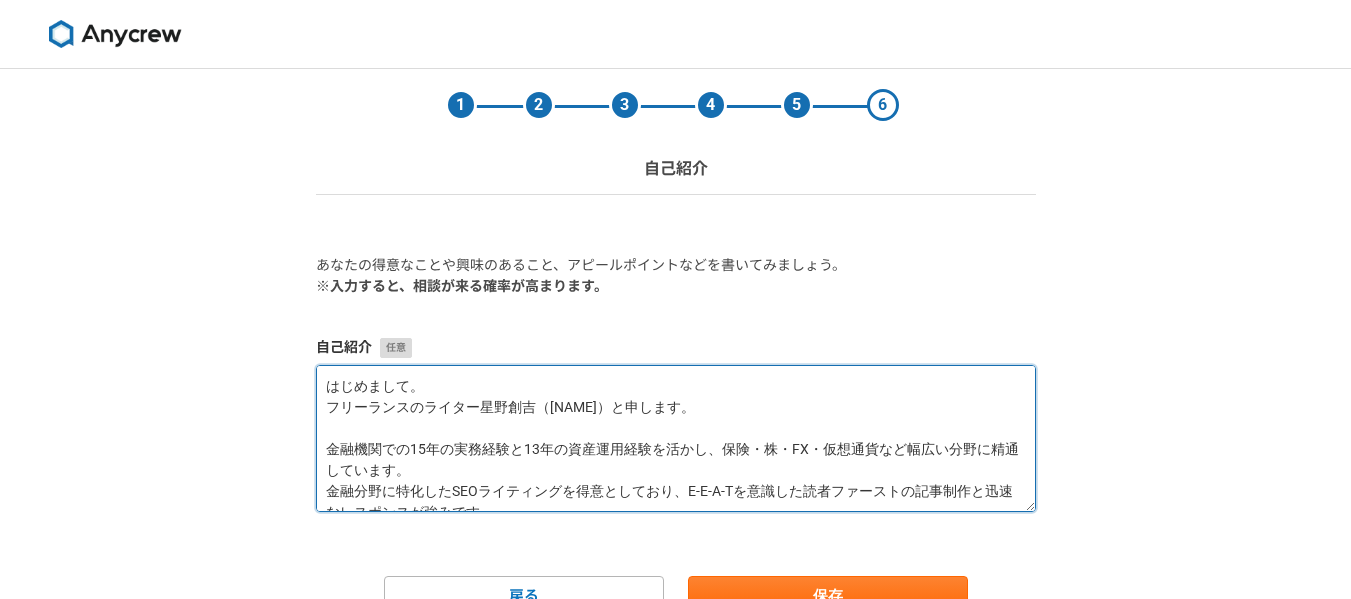 scroll, scrollTop: 21, scrollLeft: 0, axis: vertical 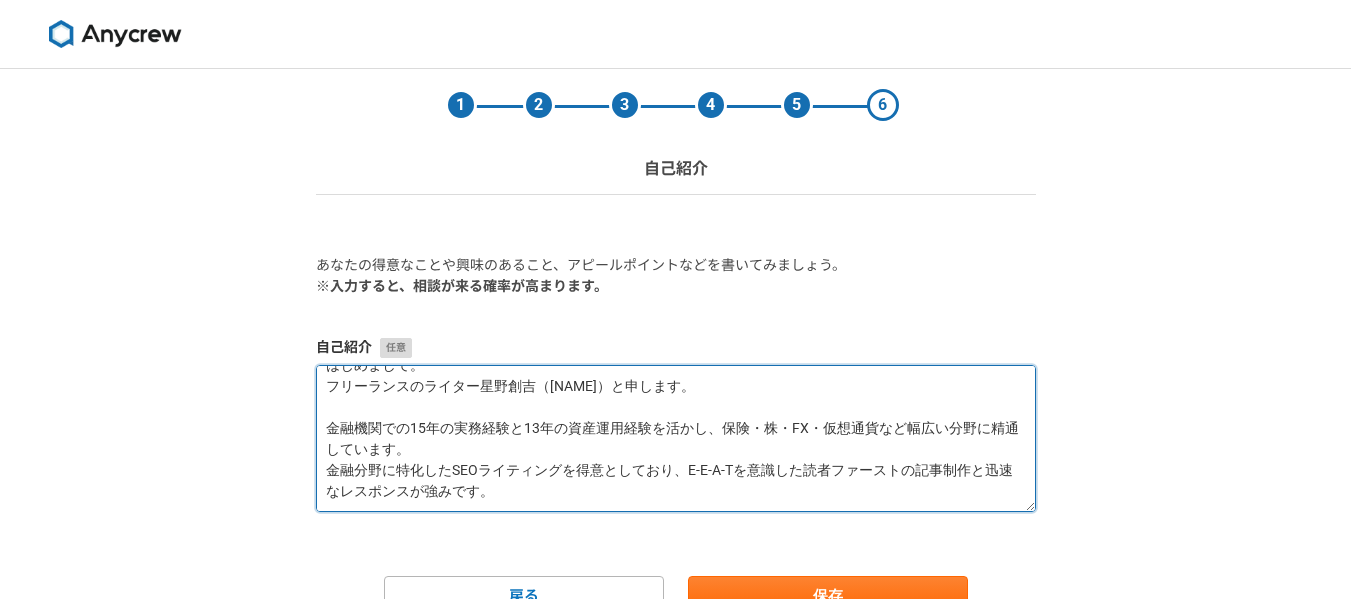 click on "はじめまして。
フリーランスのライター星野創吉（[NAME]）と申します。
金融機関での15年の実務経験と13年の資産運用経験を活かし、保険・株・FX・仮想通貨など幅広い分野に精通しています。
金融分野に特化したSEOライティングを得意としており、E-E-A-Tを意識した読者ファーストの記事制作と迅速なレスポンスが強みです。" at bounding box center [676, 438] 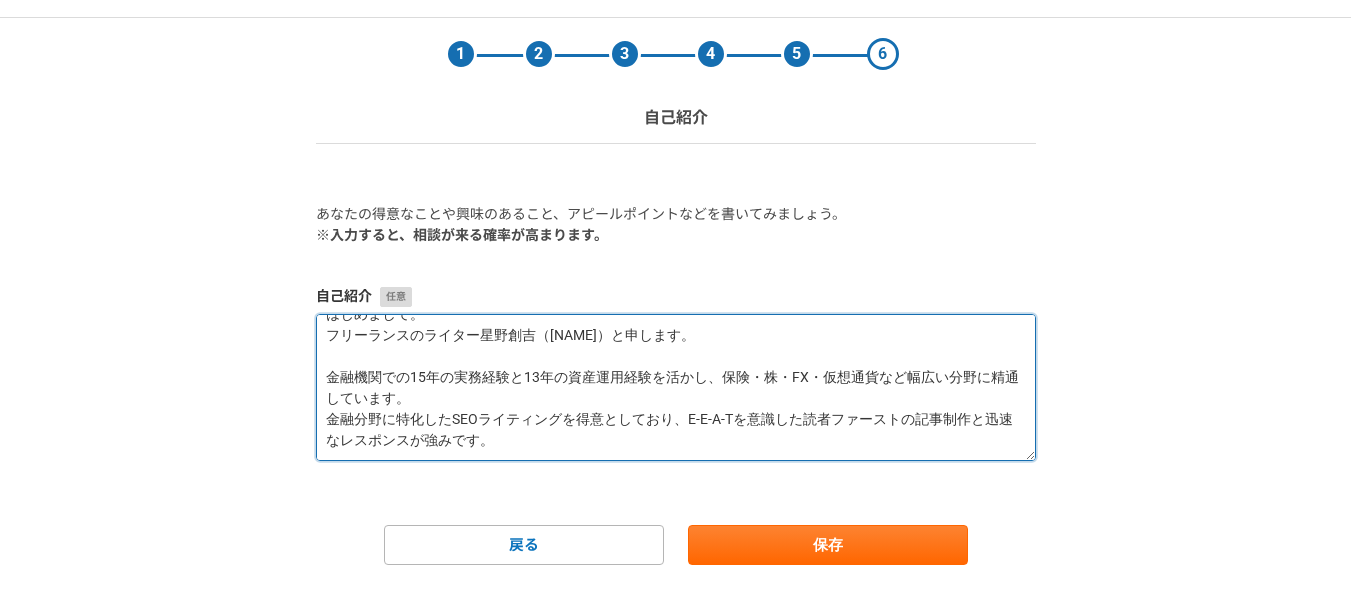 scroll, scrollTop: 97, scrollLeft: 0, axis: vertical 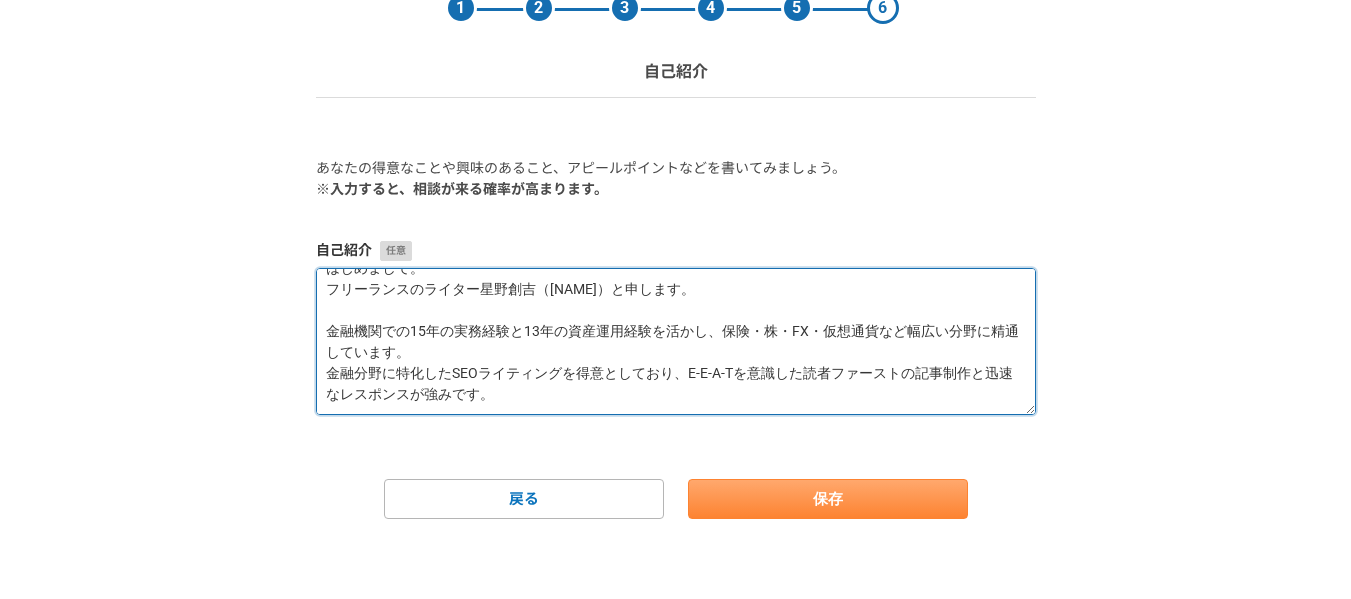 type on "はじめまして。
フリーランスのライター星野創吉（[NAME]）と申します。
金融機関での15年の実務経験と13年の資産運用経験を活かし、保険・株・FX・仮想通貨など幅広い分野に精通しています。
金融分野に特化したSEOライティングを得意としており、E-E-A-Tを意識した読者ファーストの記事制作と迅速なレスポンスが強みです。" 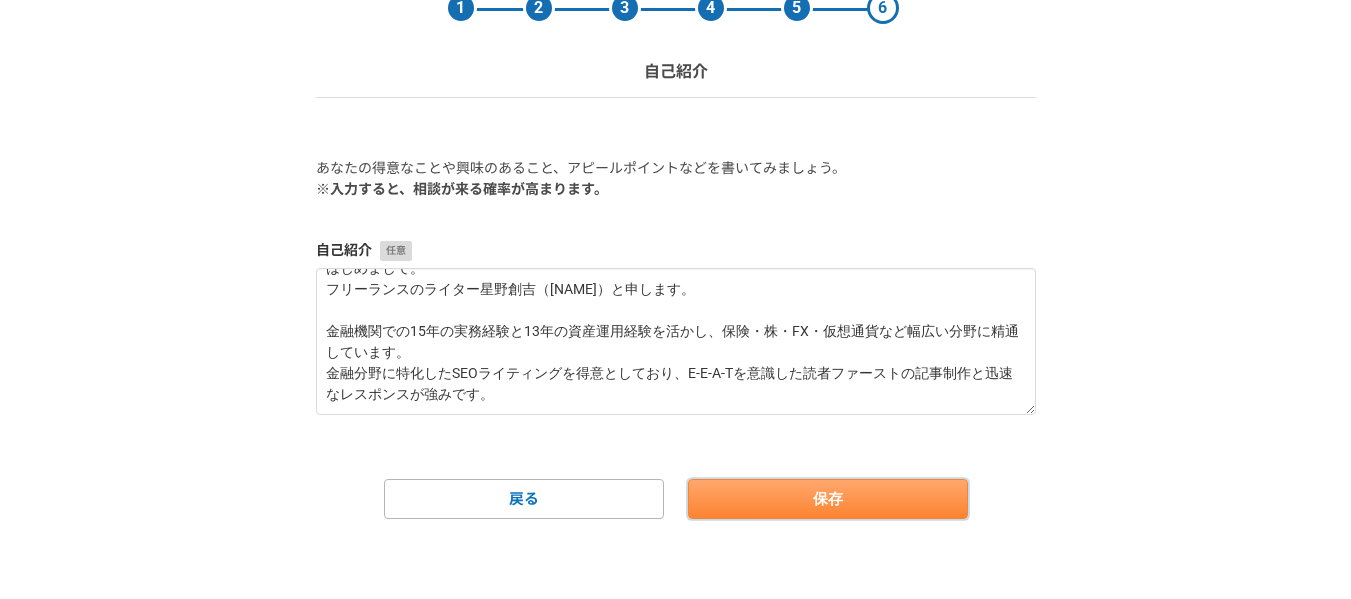 click on "保存" at bounding box center (828, 499) 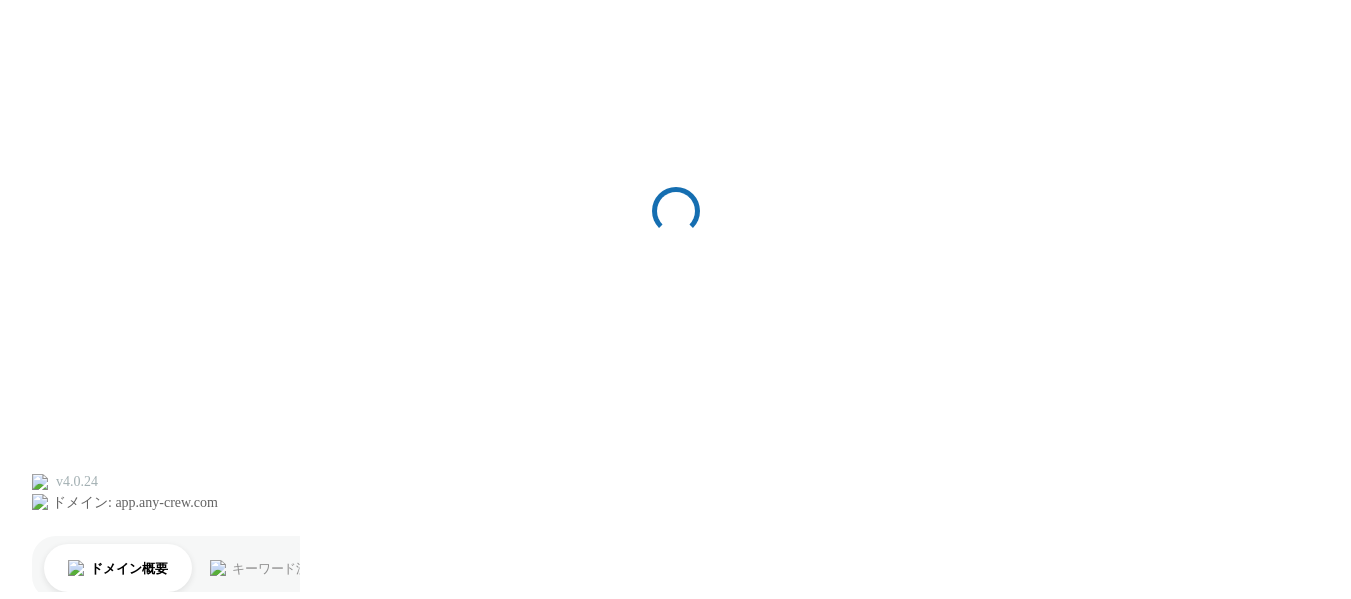 scroll, scrollTop: 0, scrollLeft: 0, axis: both 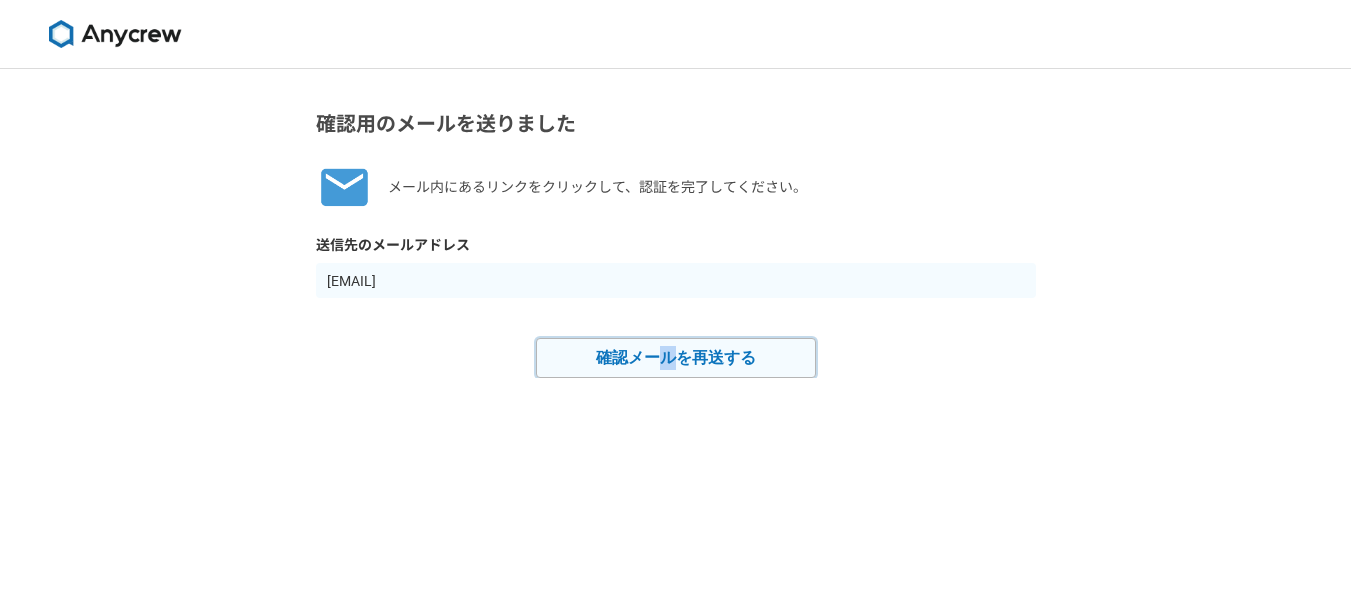 click on "確認メールを再送する" at bounding box center (676, 358) 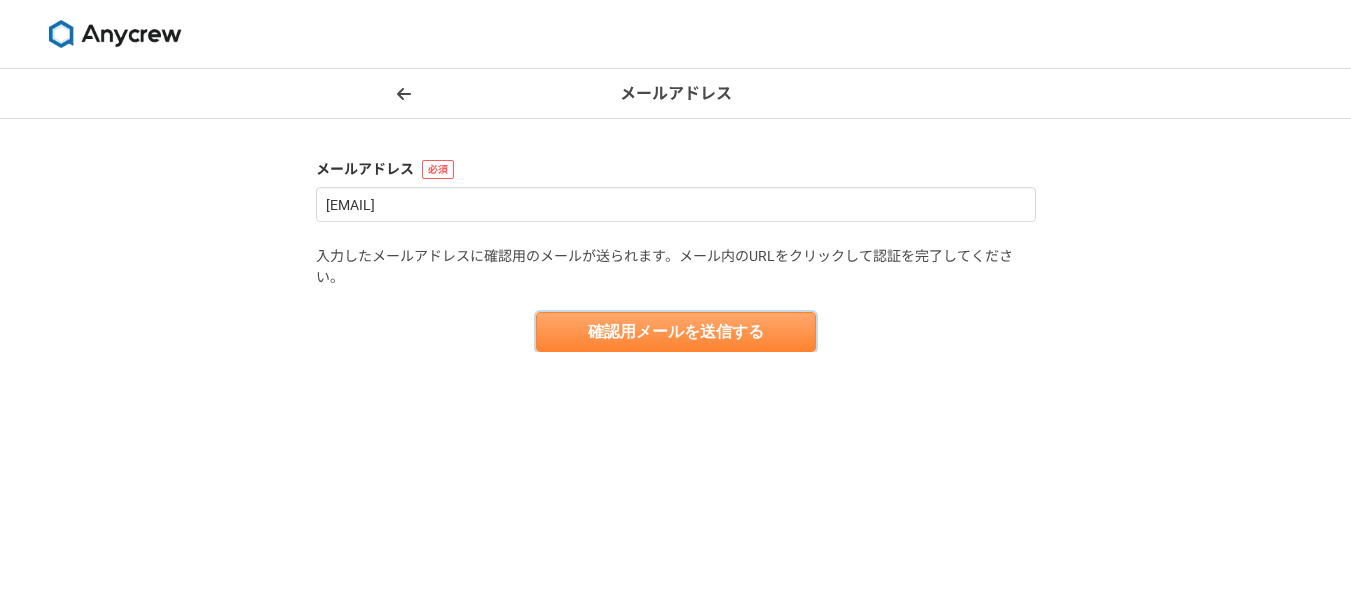click on "確認用メールを送信する" at bounding box center [676, 332] 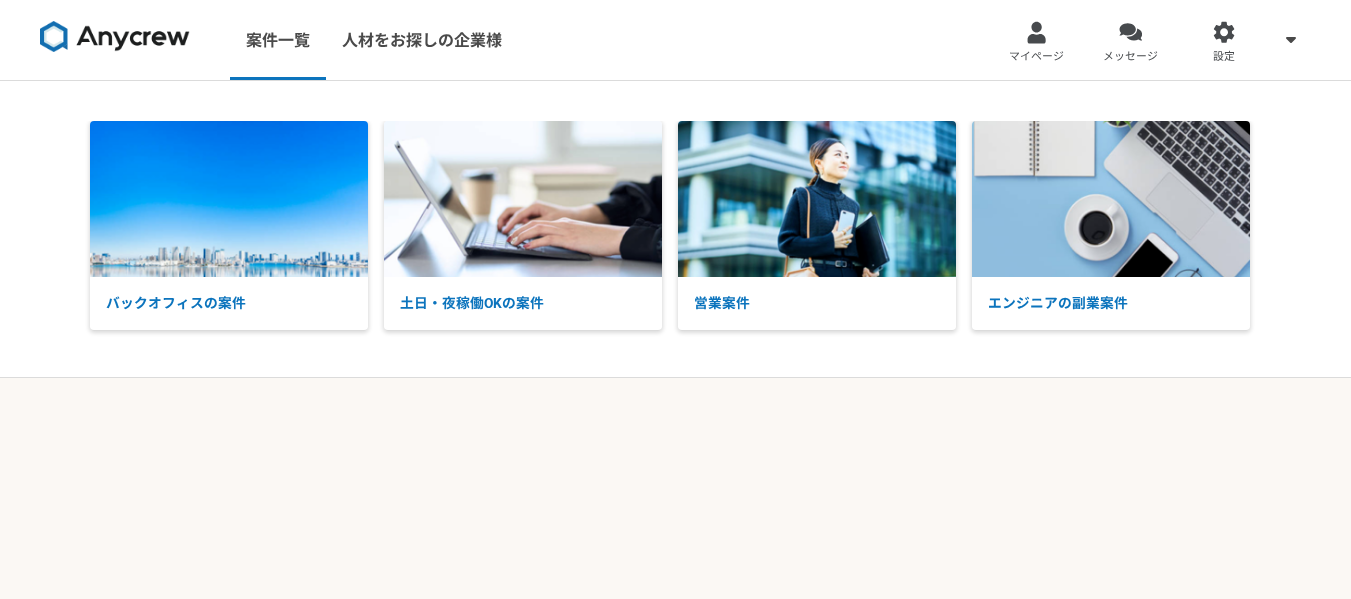 scroll, scrollTop: 0, scrollLeft: 0, axis: both 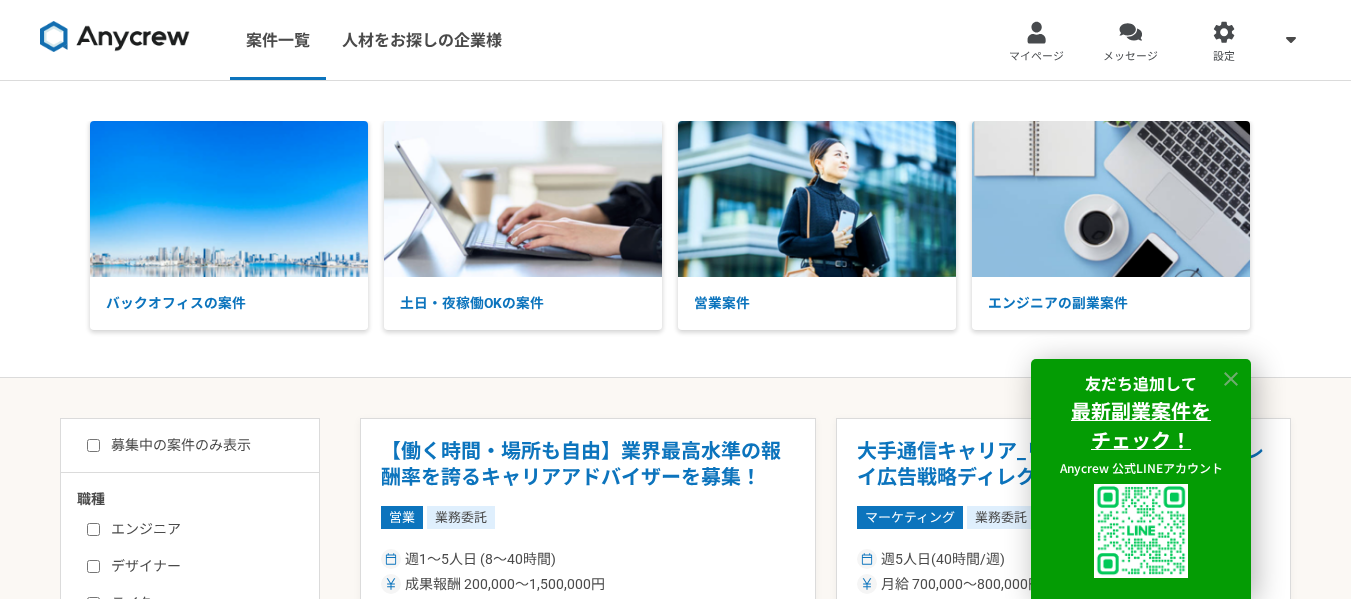click 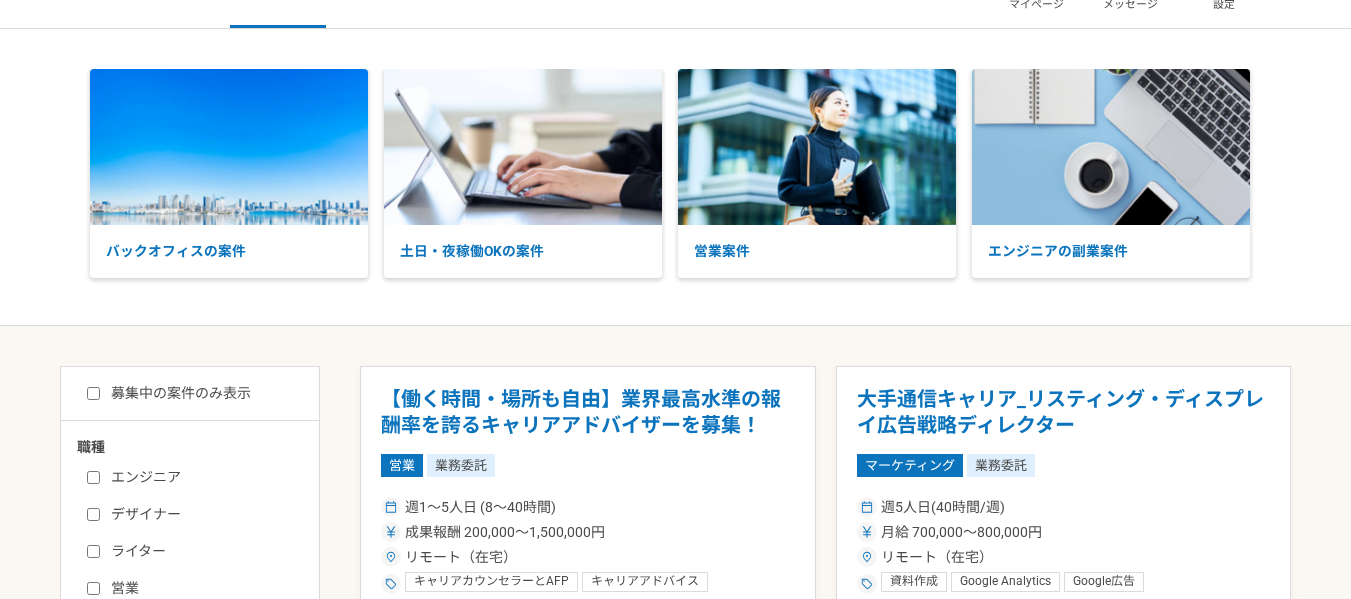 scroll, scrollTop: 333, scrollLeft: 0, axis: vertical 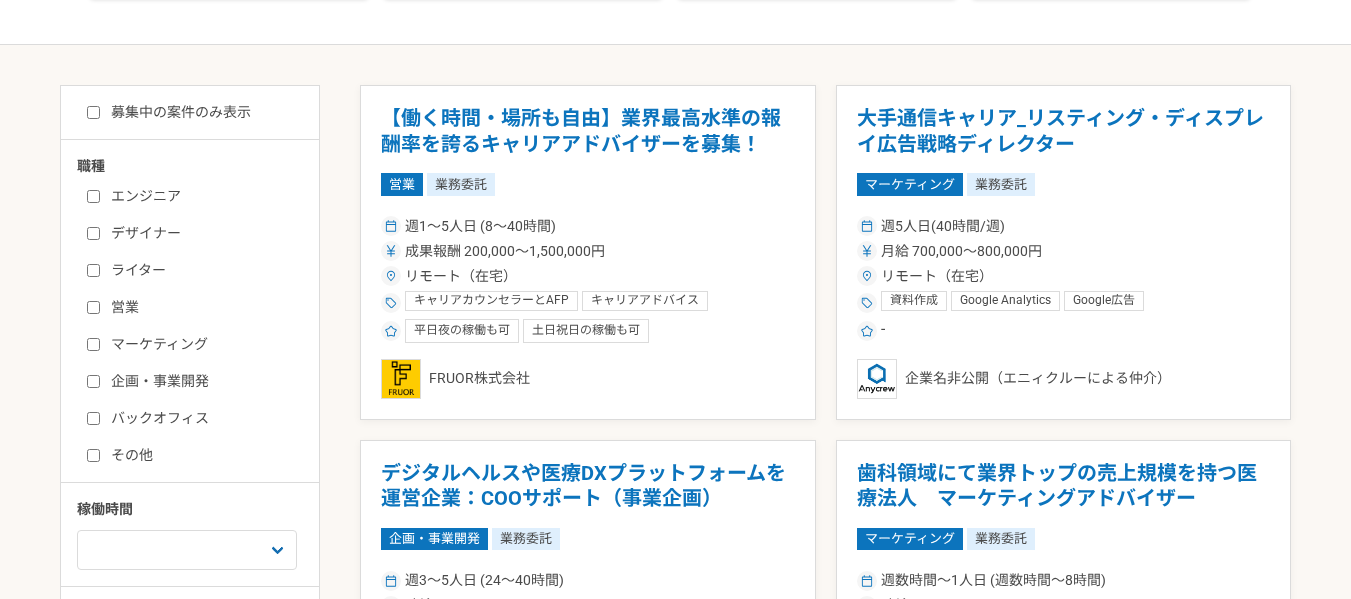 click on "ライター" at bounding box center (202, 270) 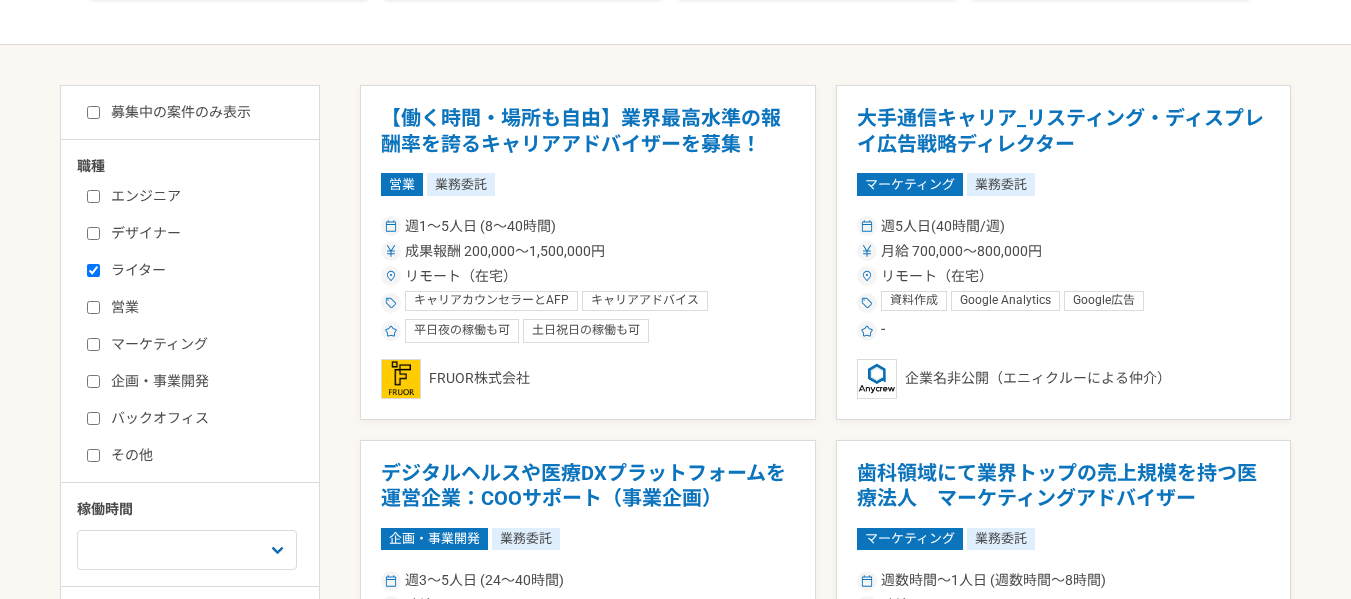 checkbox on "true" 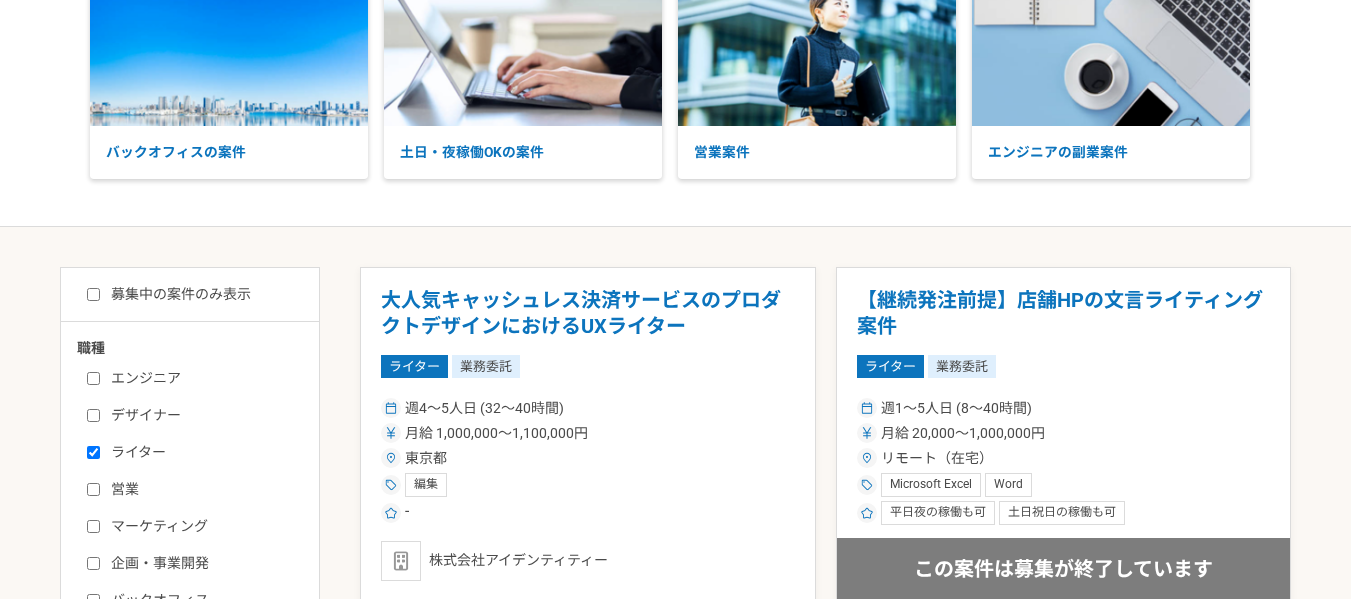 scroll, scrollTop: 0, scrollLeft: 0, axis: both 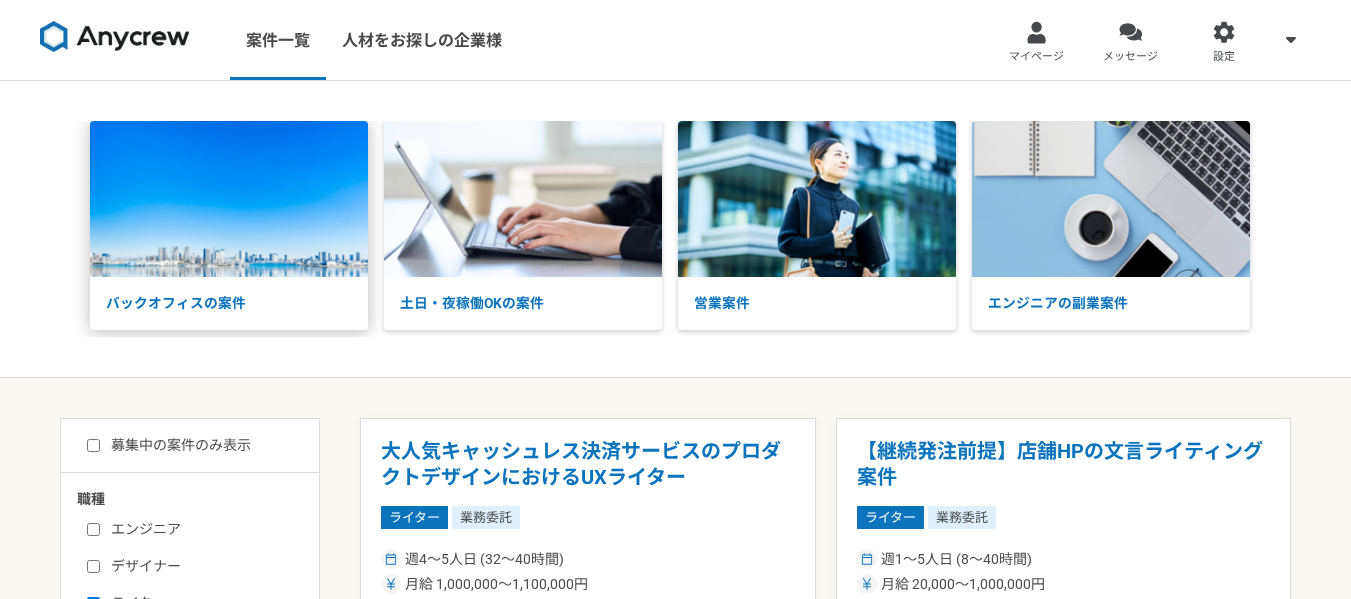 click on "バックオフィスの案件" at bounding box center (229, 303) 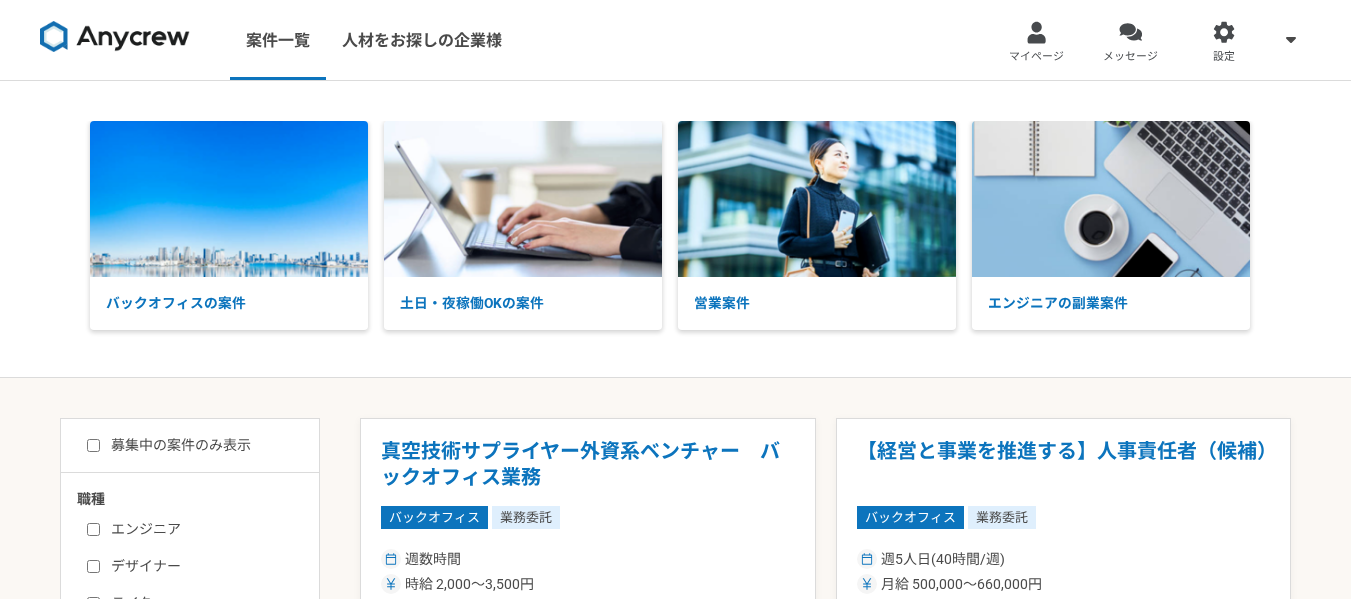 scroll, scrollTop: 0, scrollLeft: 0, axis: both 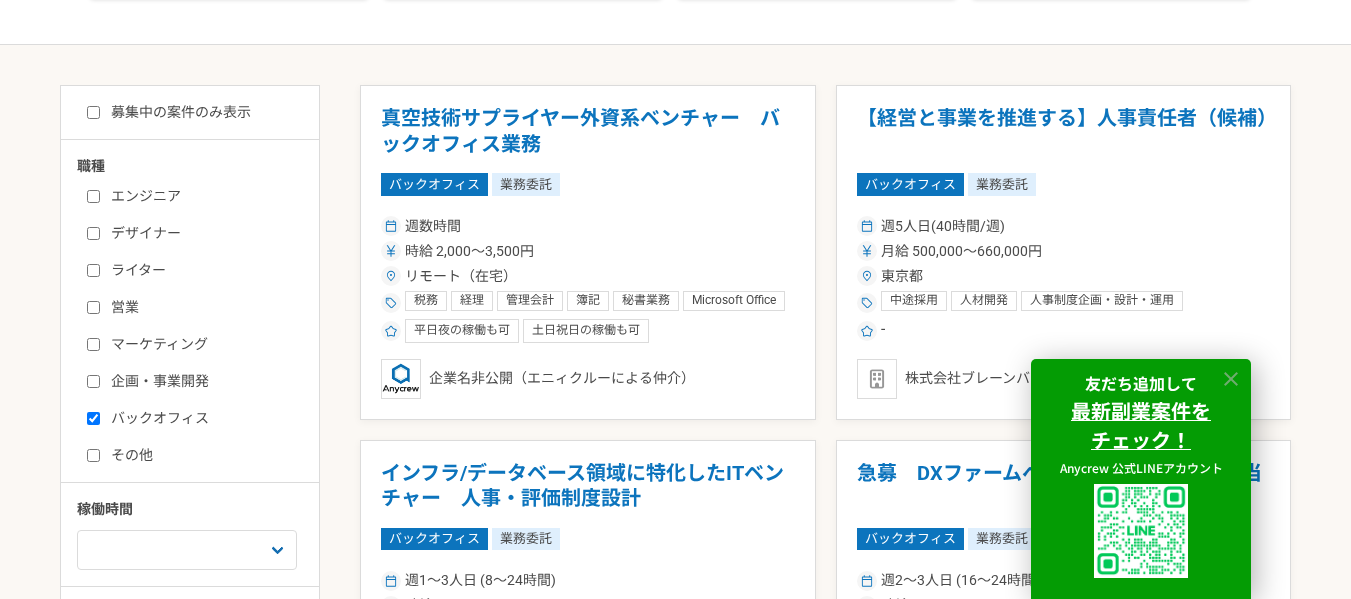 click 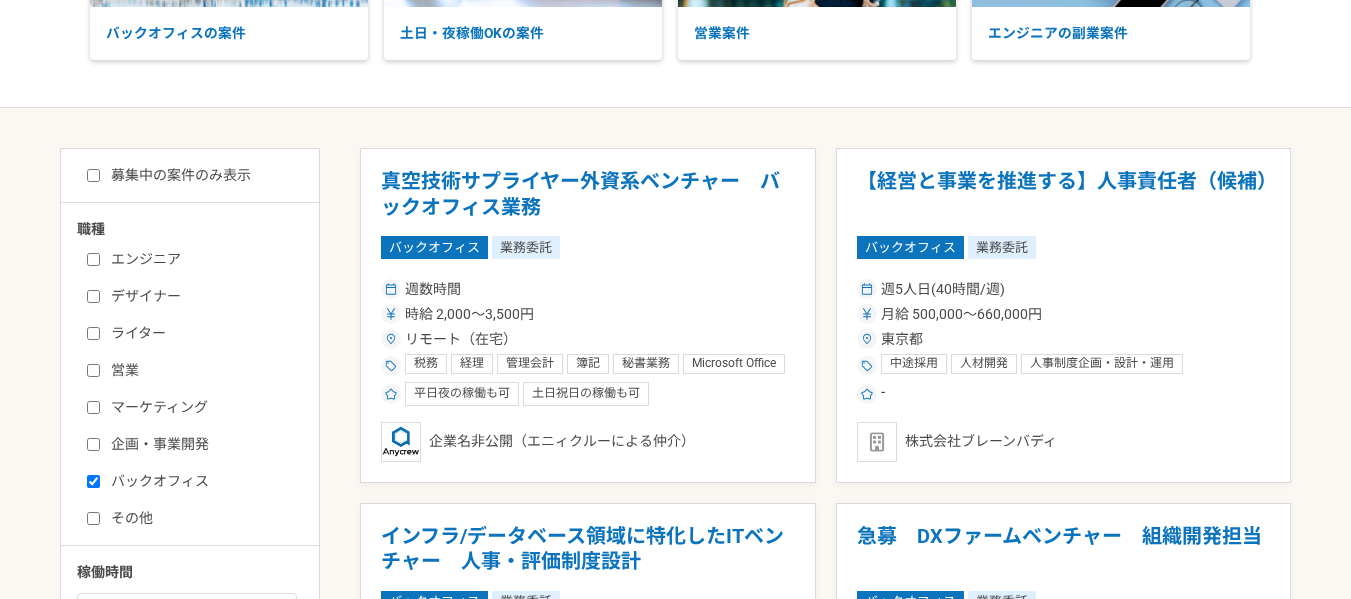 scroll, scrollTop: 333, scrollLeft: 0, axis: vertical 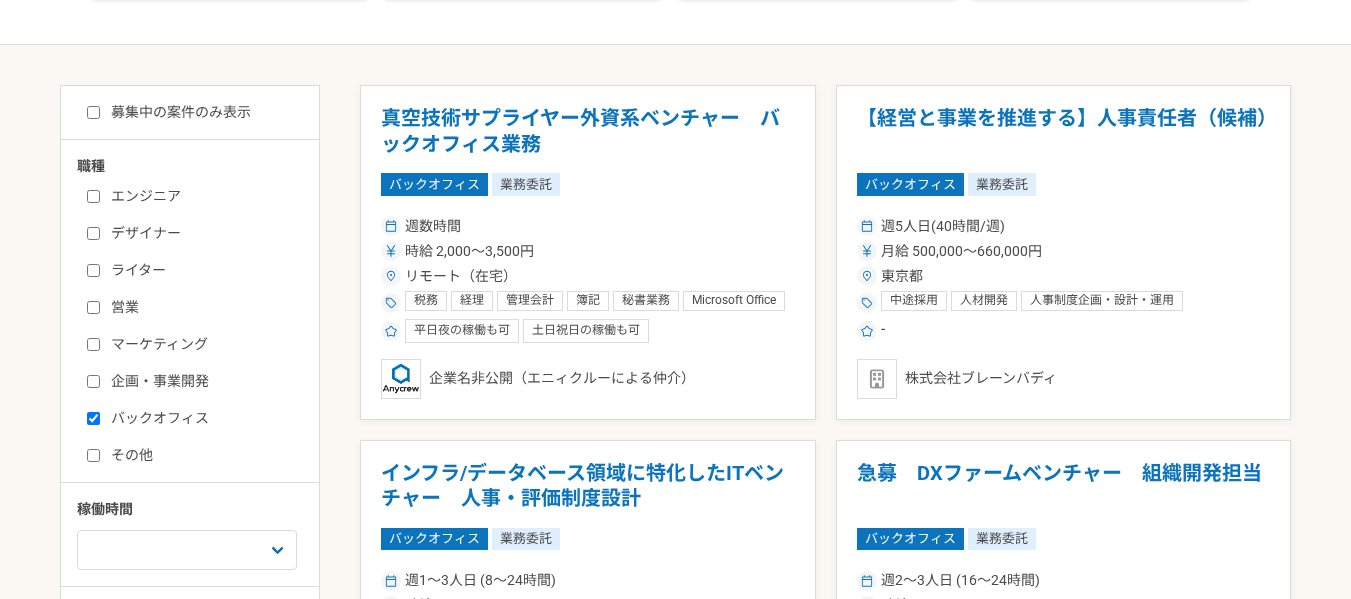click on "バックオフィス" at bounding box center [202, 418] 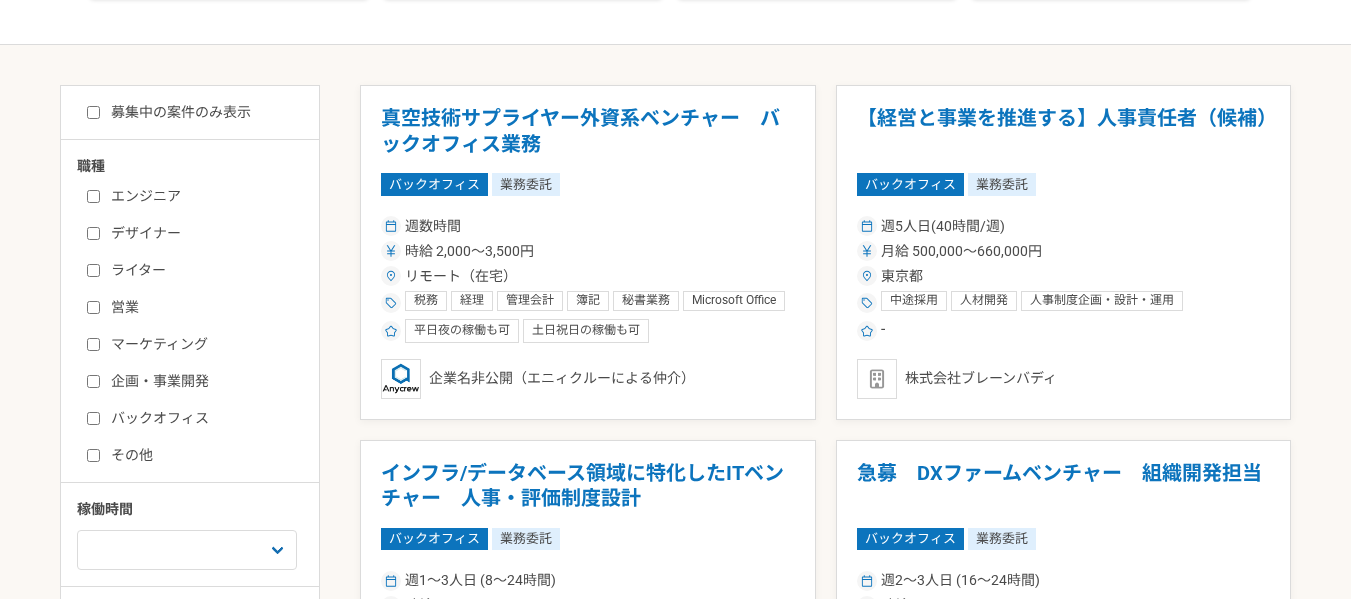 checkbox on "false" 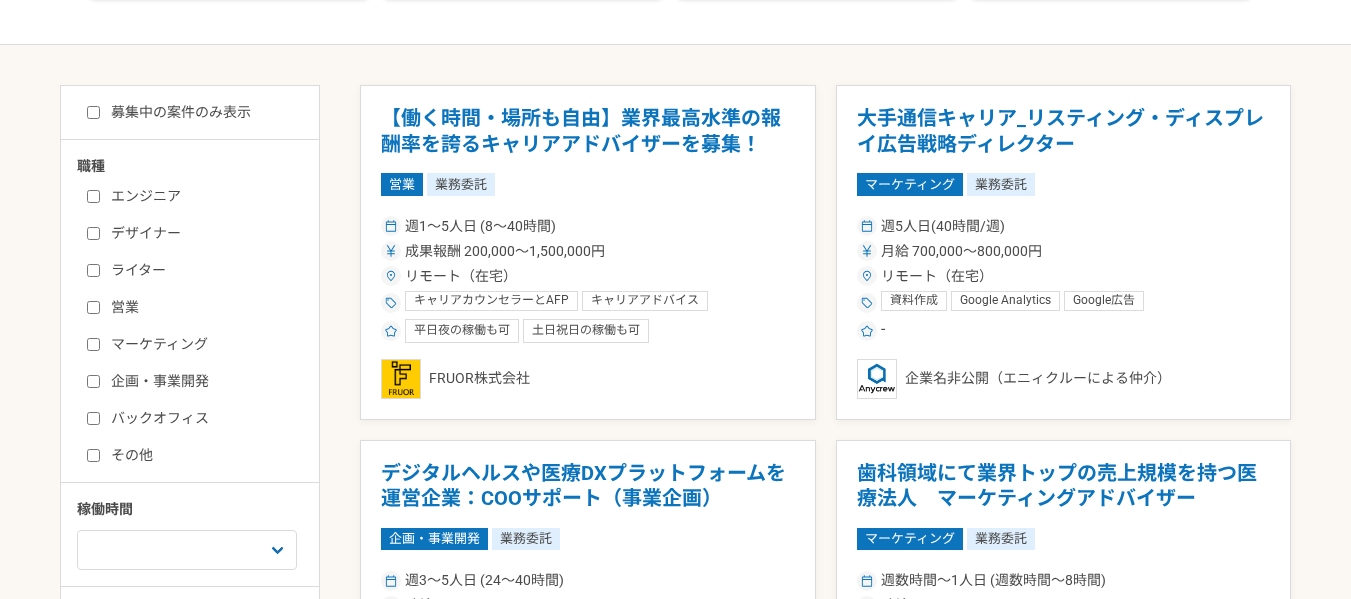 click on "ライター" at bounding box center [202, 270] 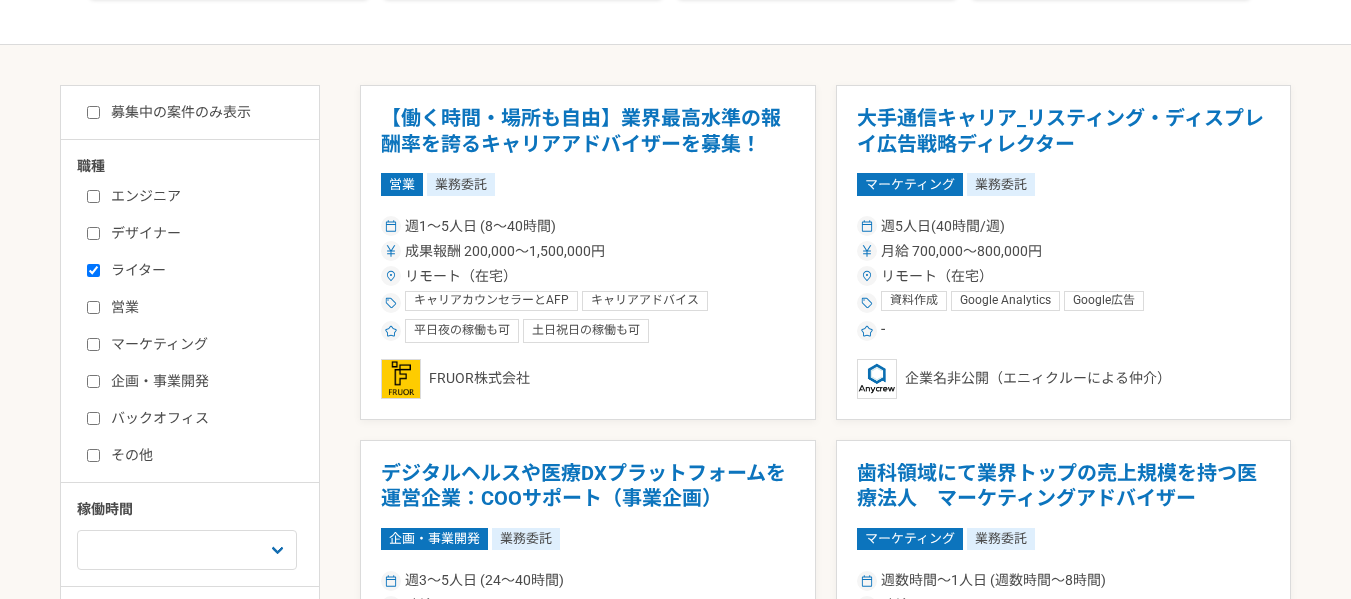 checkbox on "true" 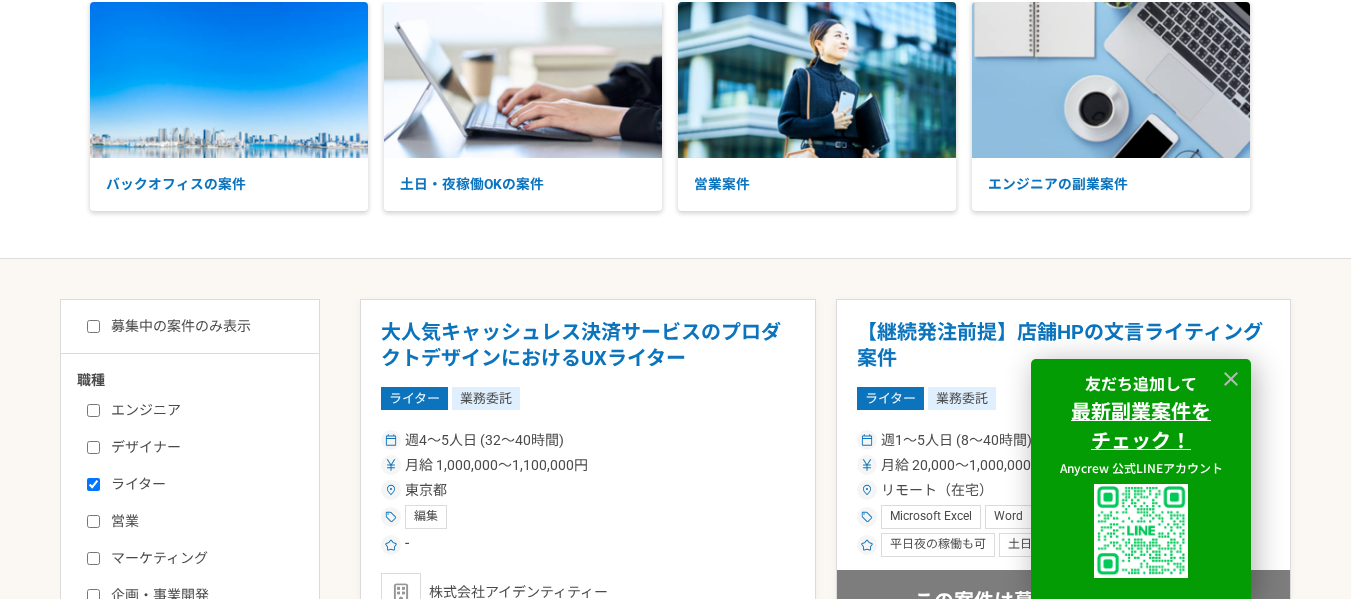 scroll, scrollTop: 167, scrollLeft: 0, axis: vertical 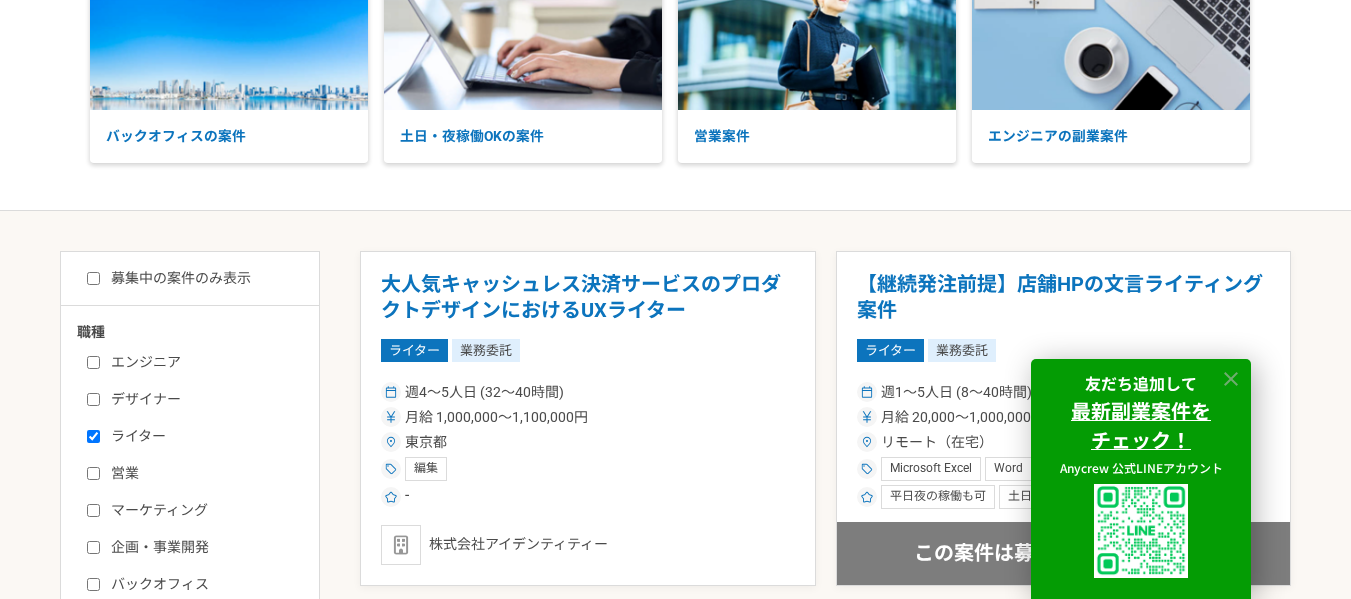 click 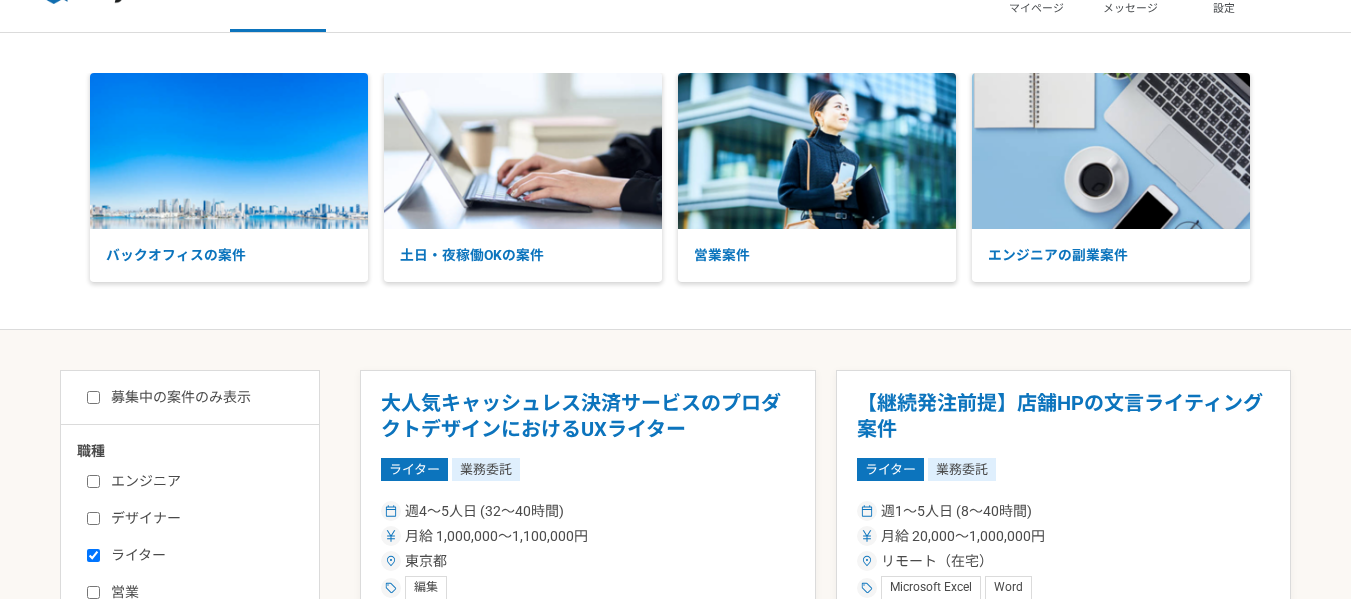scroll, scrollTop: 0, scrollLeft: 0, axis: both 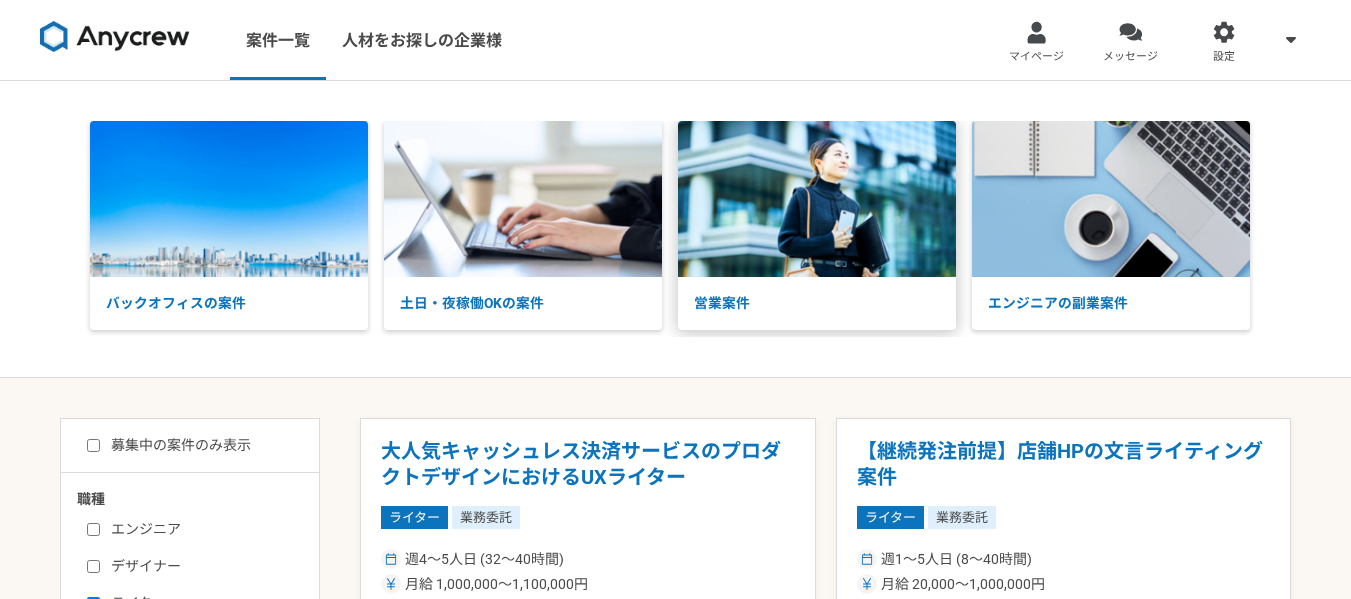click on "営業案件" at bounding box center [817, 303] 